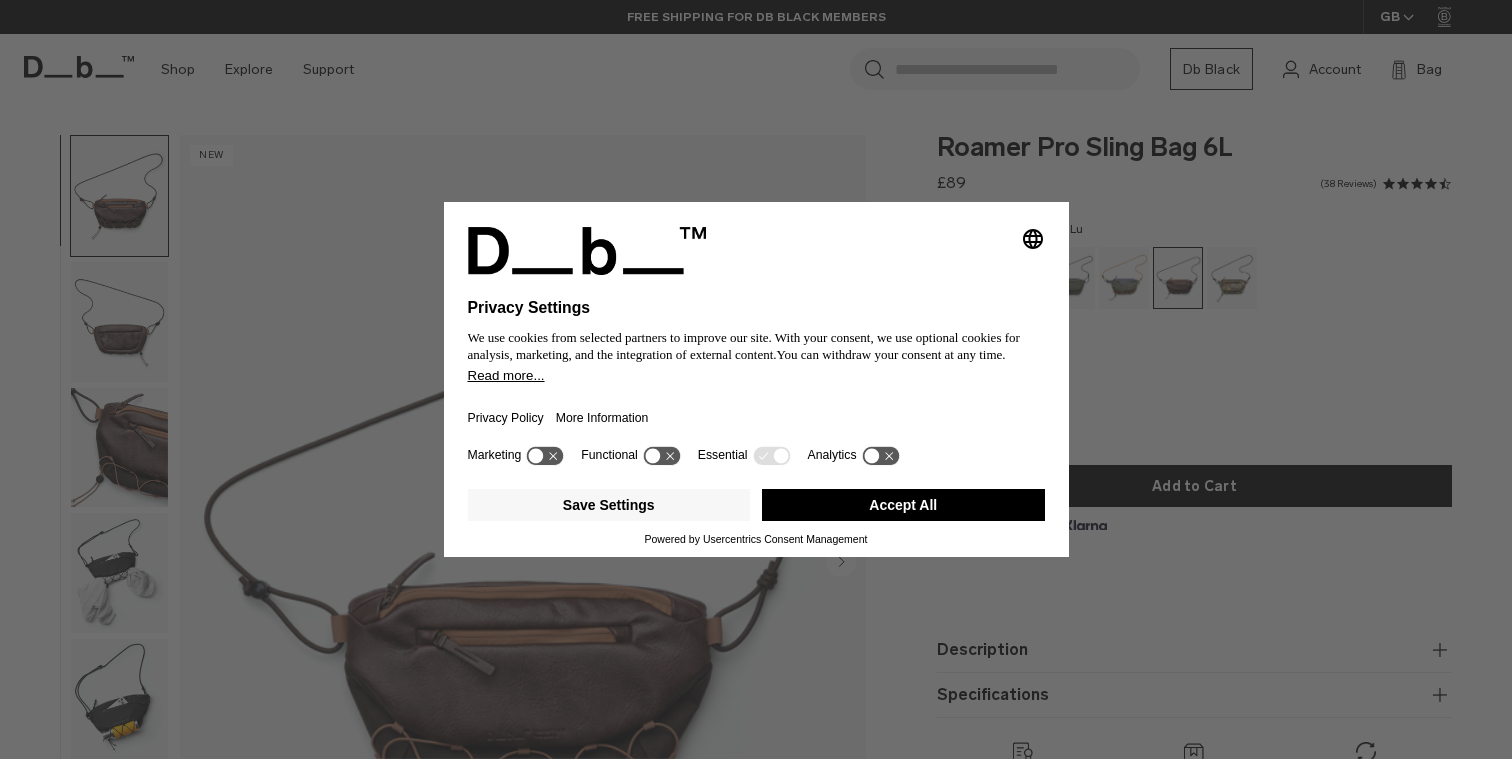 scroll, scrollTop: 0, scrollLeft: 0, axis: both 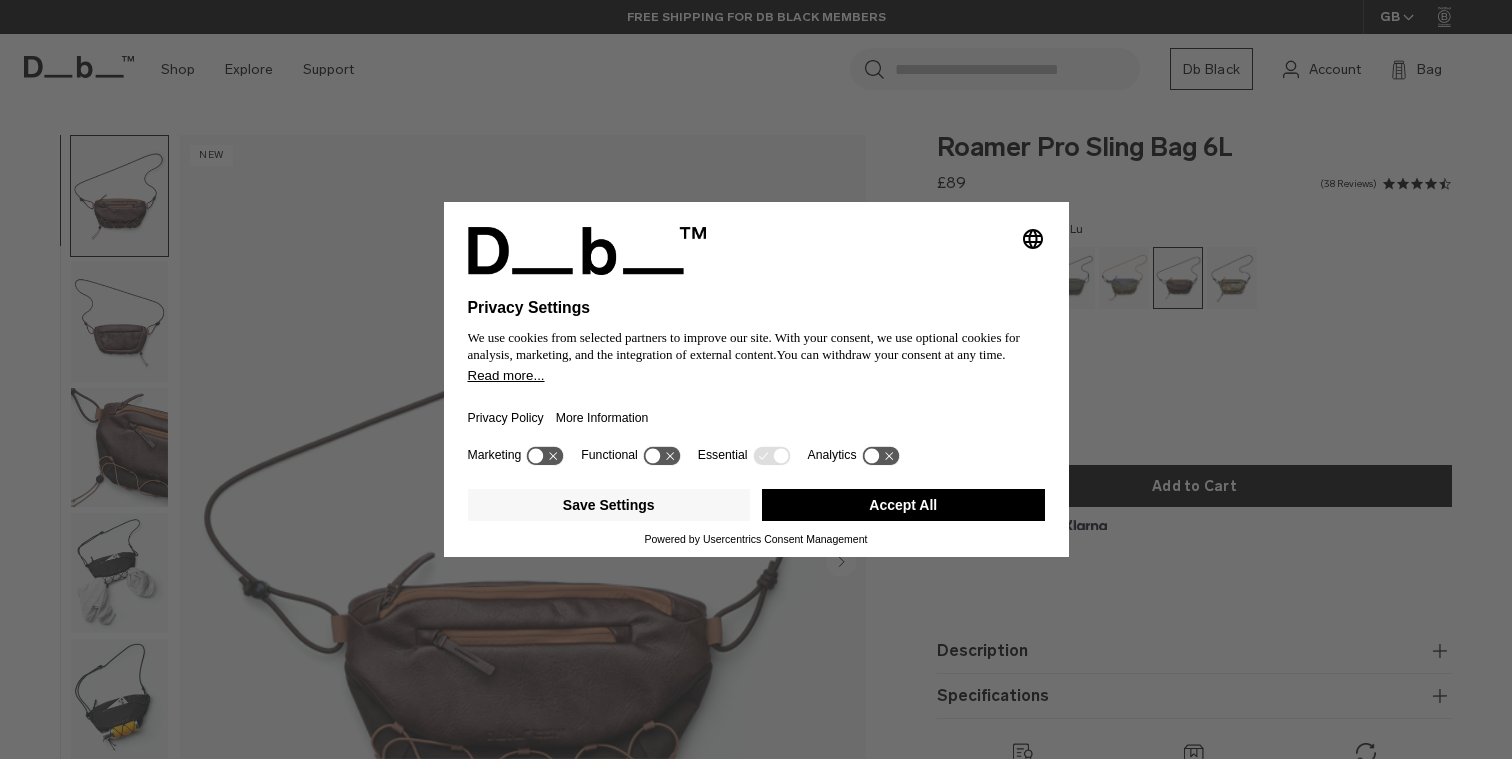 click on "Accept All" at bounding box center (903, 505) 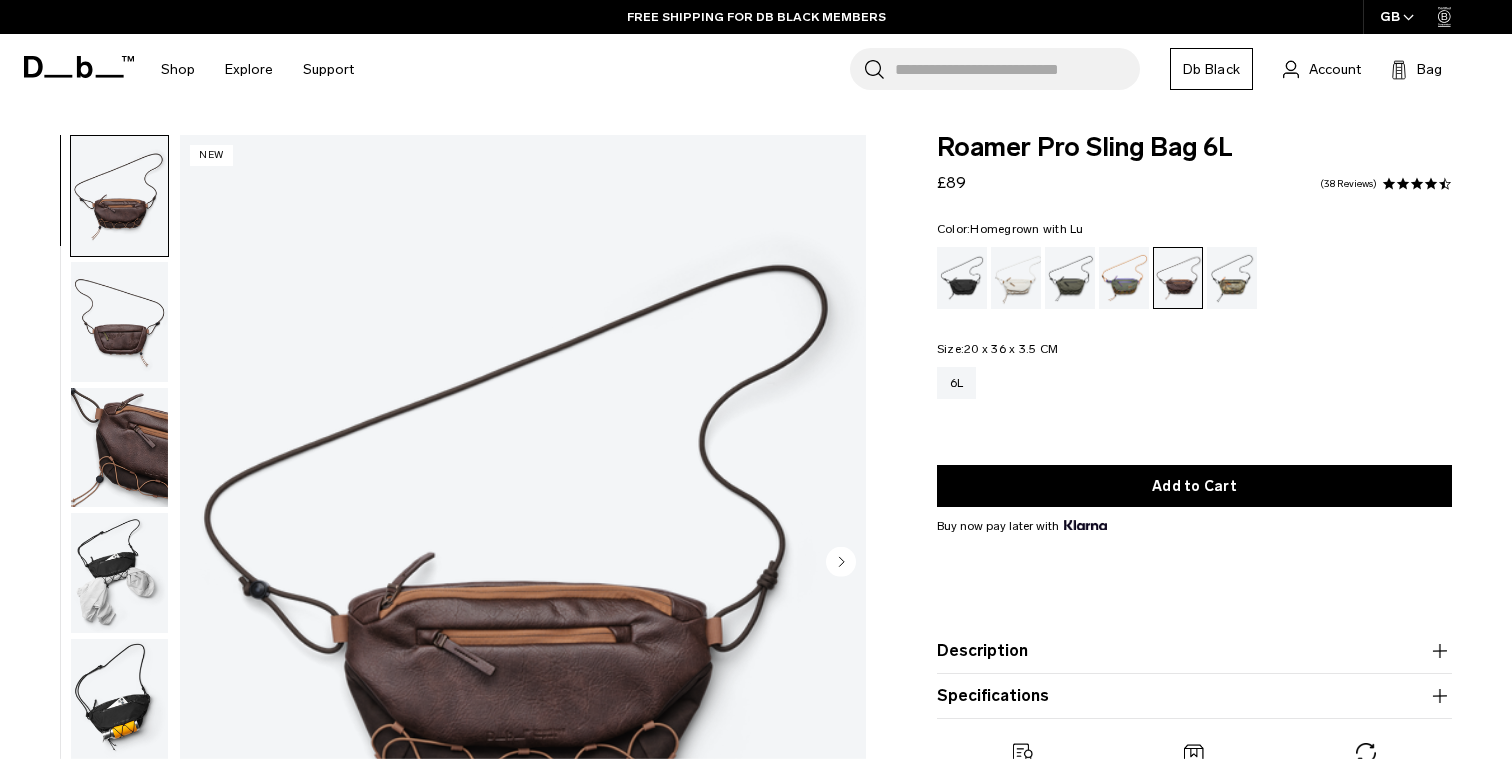 scroll, scrollTop: 0, scrollLeft: 0, axis: both 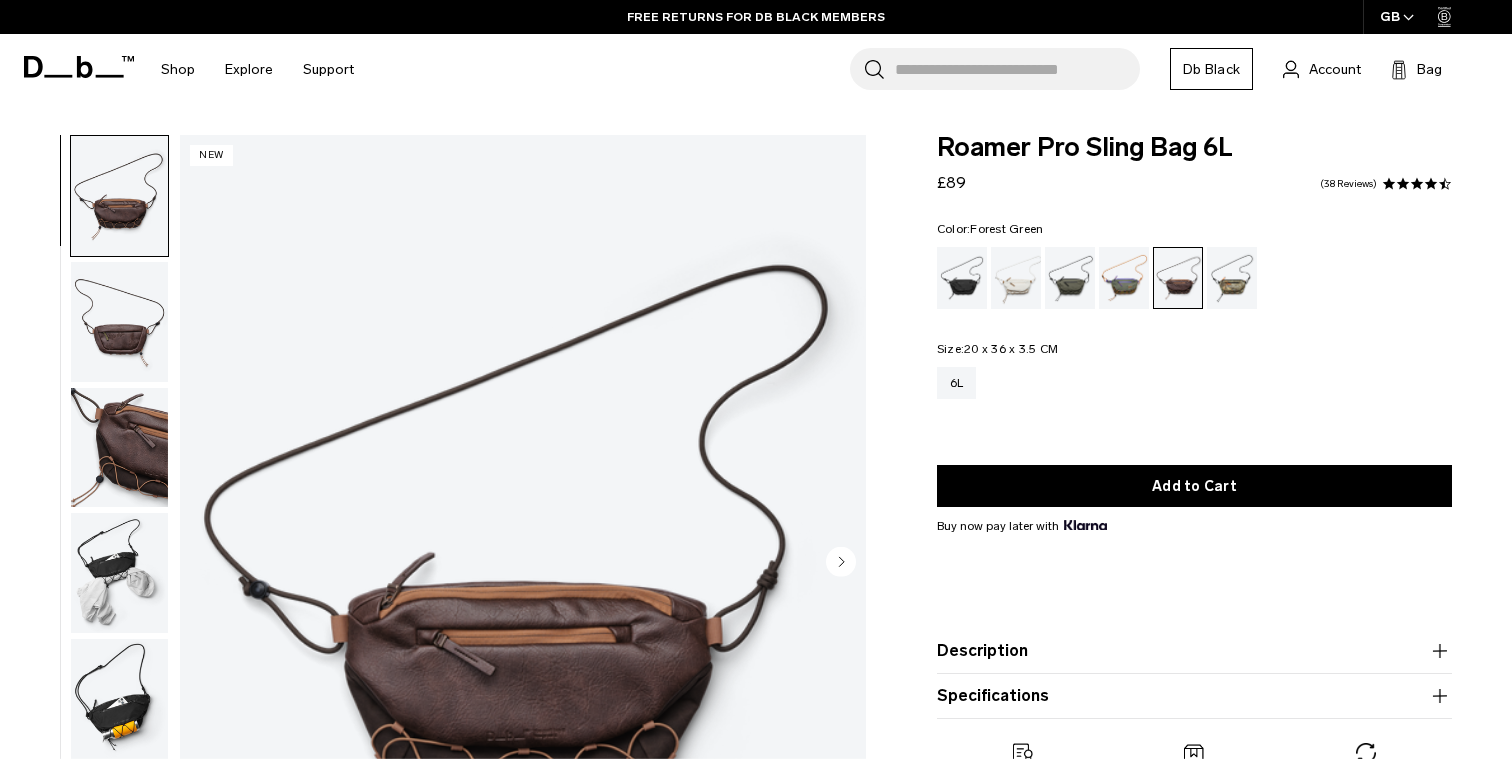 click at bounding box center (1070, 278) 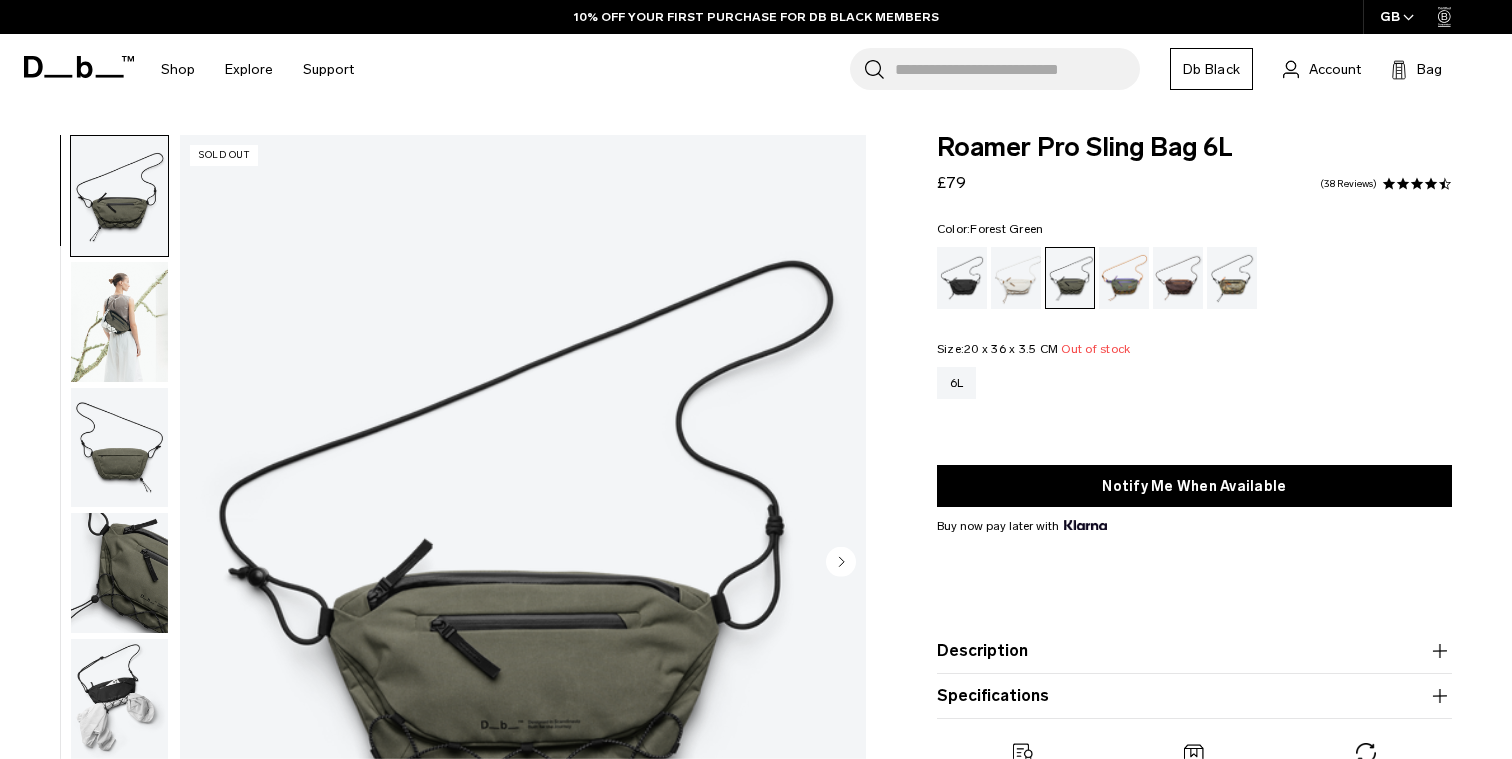 scroll, scrollTop: 175, scrollLeft: 0, axis: vertical 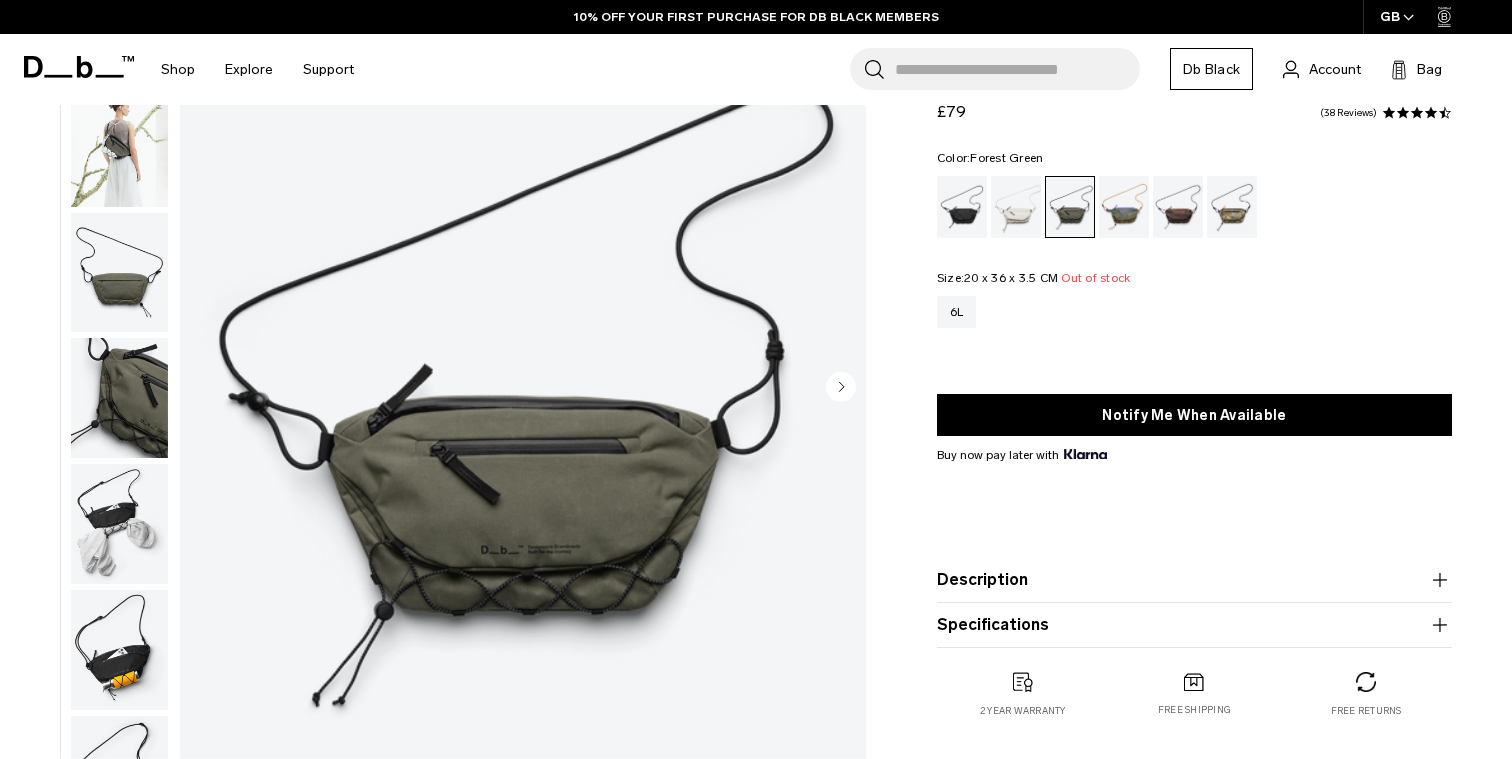 click at bounding box center (119, 147) 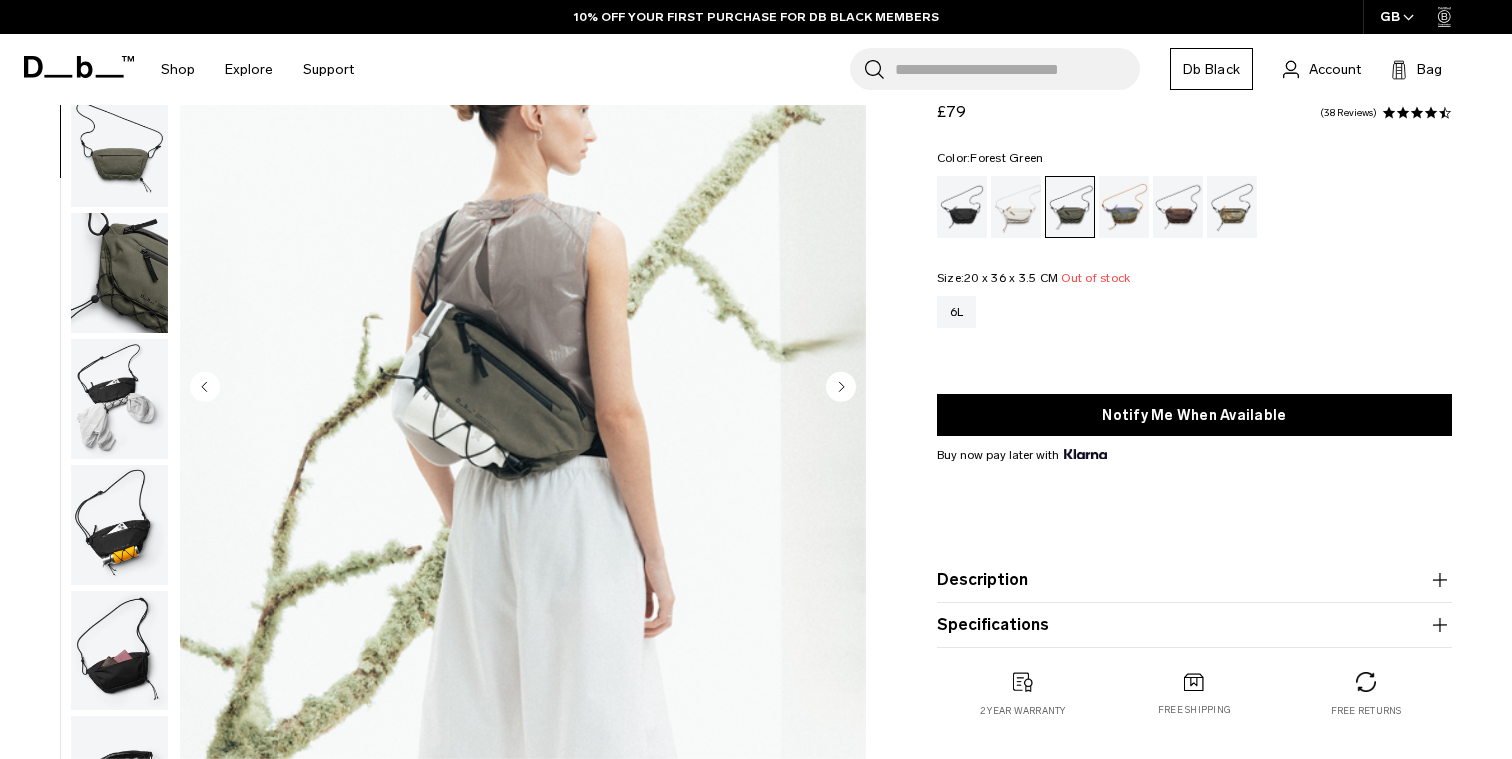 scroll, scrollTop: 126, scrollLeft: 0, axis: vertical 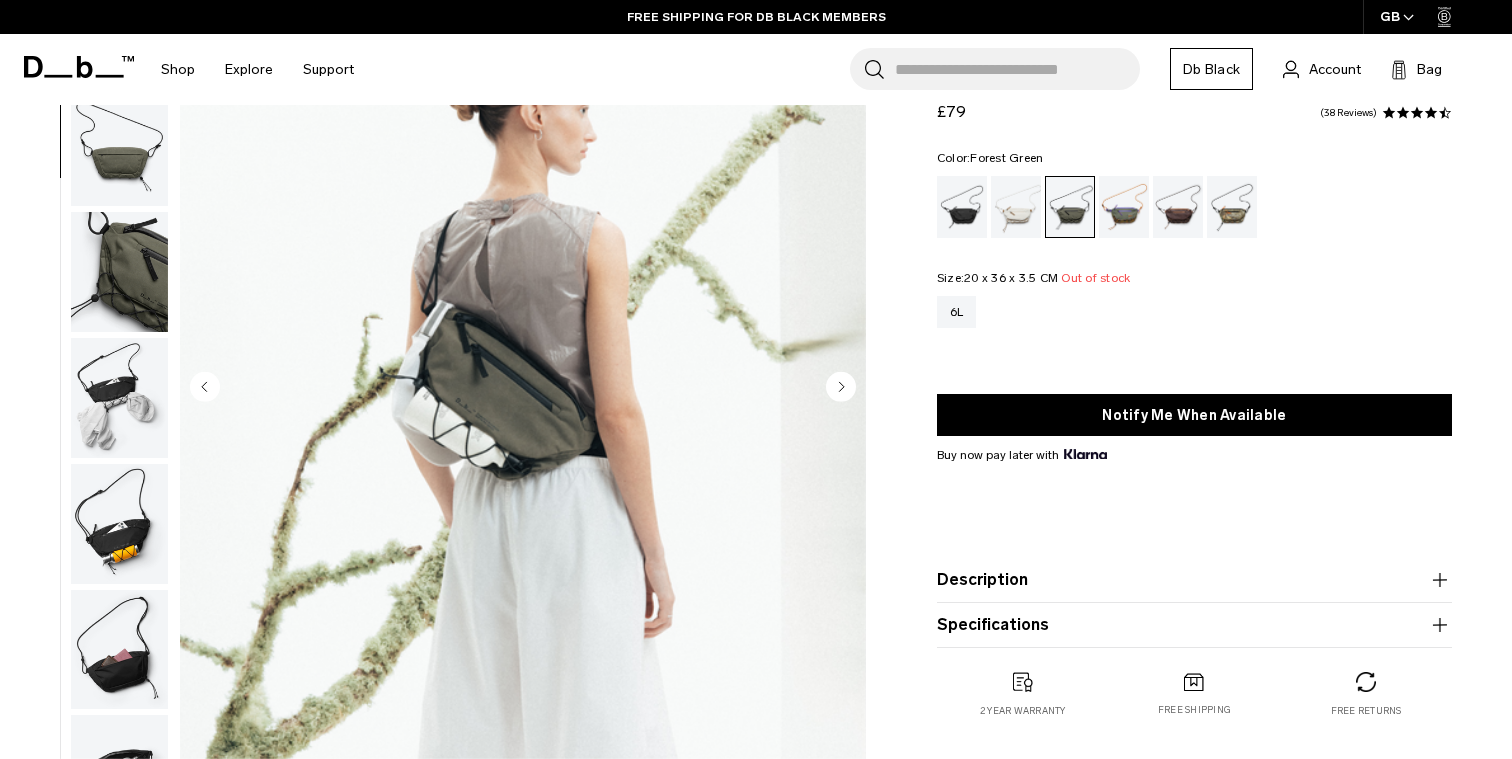 click at bounding box center [119, 524] 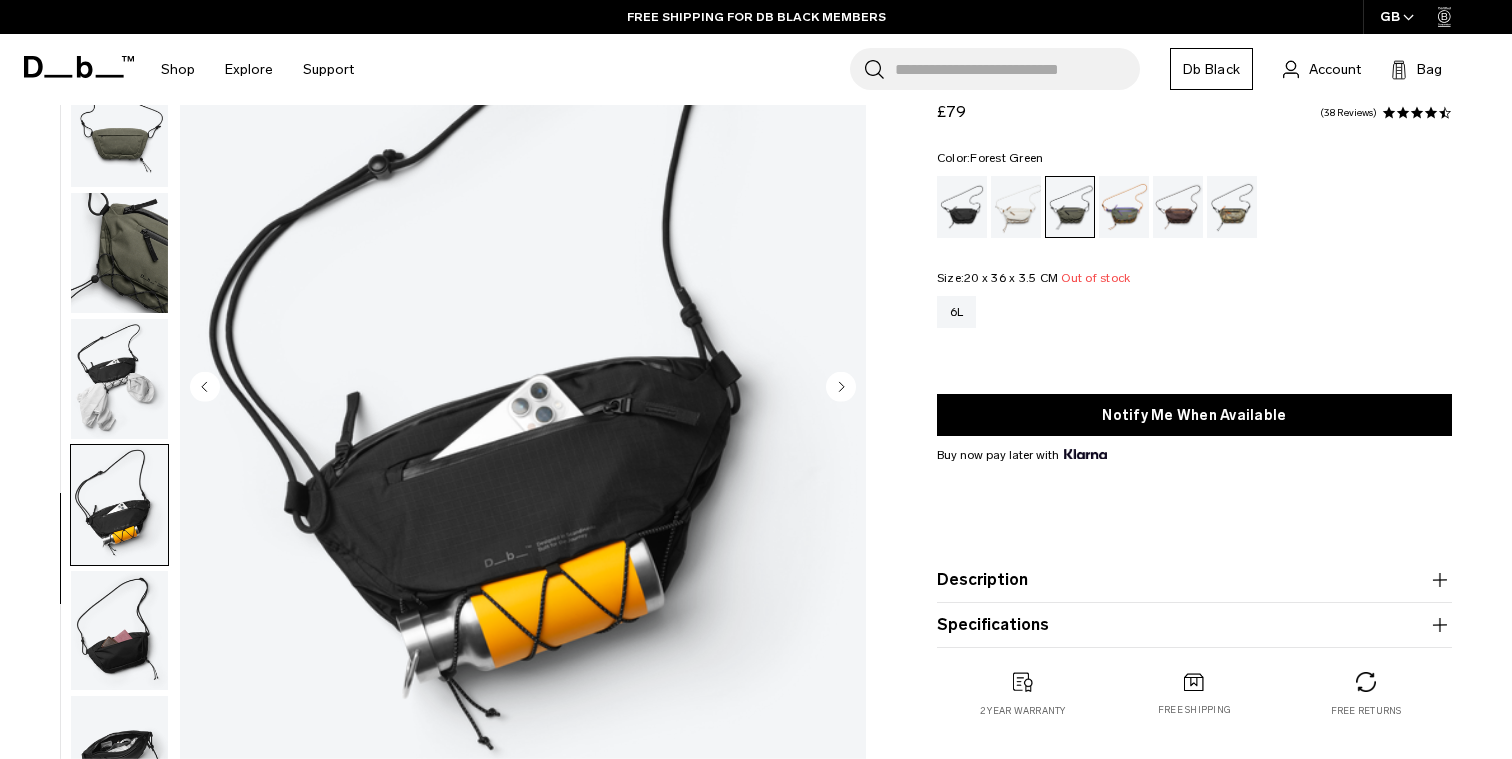scroll, scrollTop: 145, scrollLeft: 0, axis: vertical 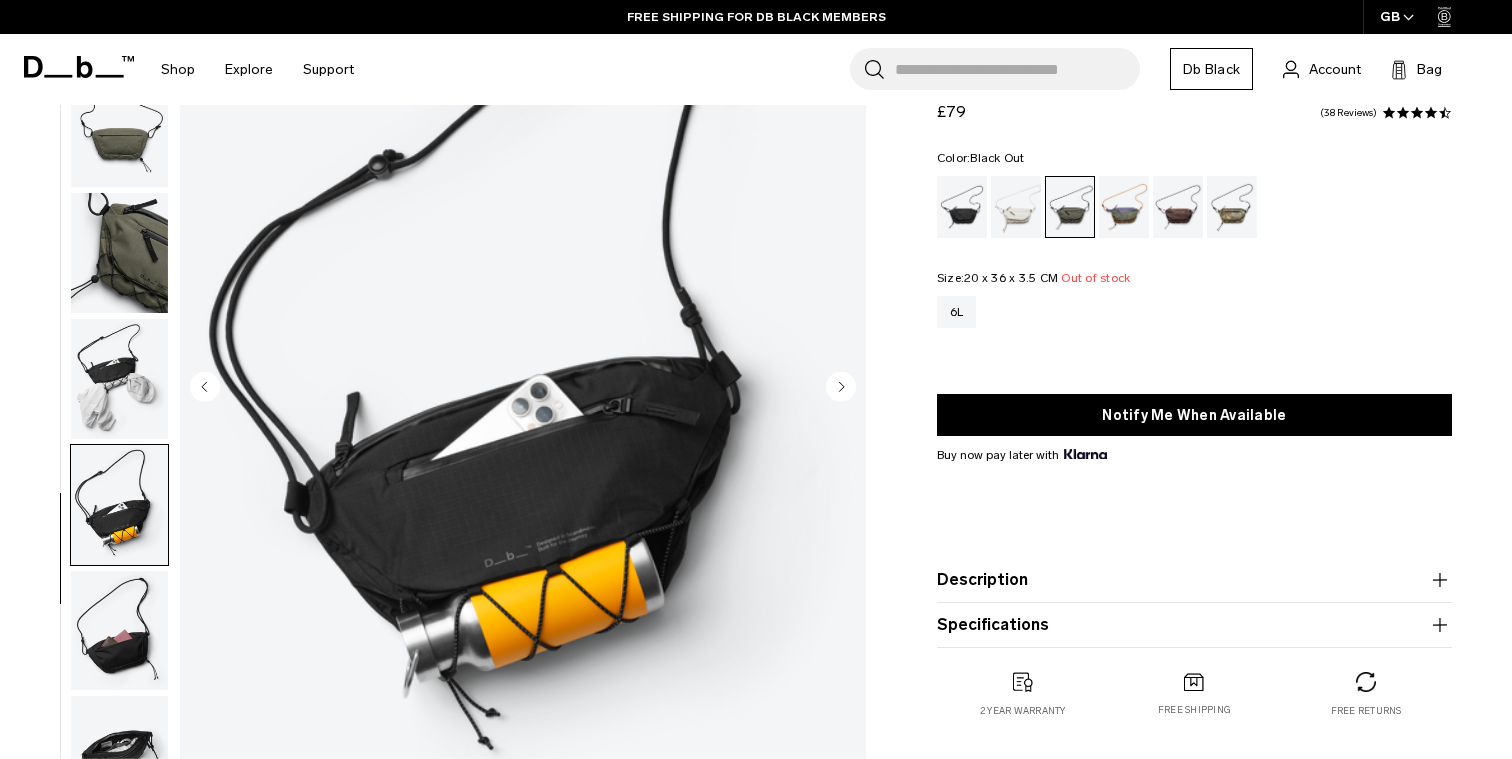 click at bounding box center [962, 207] 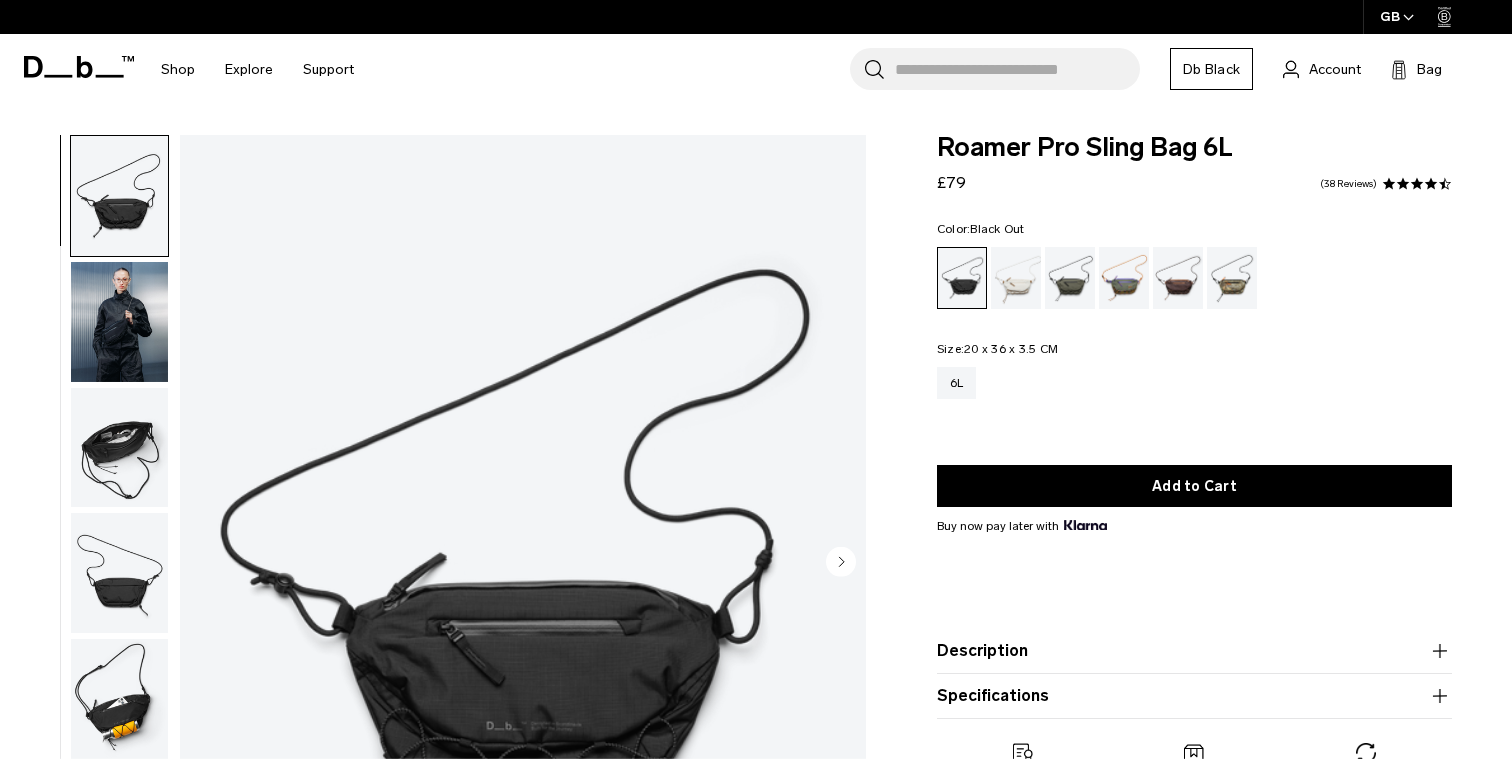 scroll, scrollTop: 0, scrollLeft: 0, axis: both 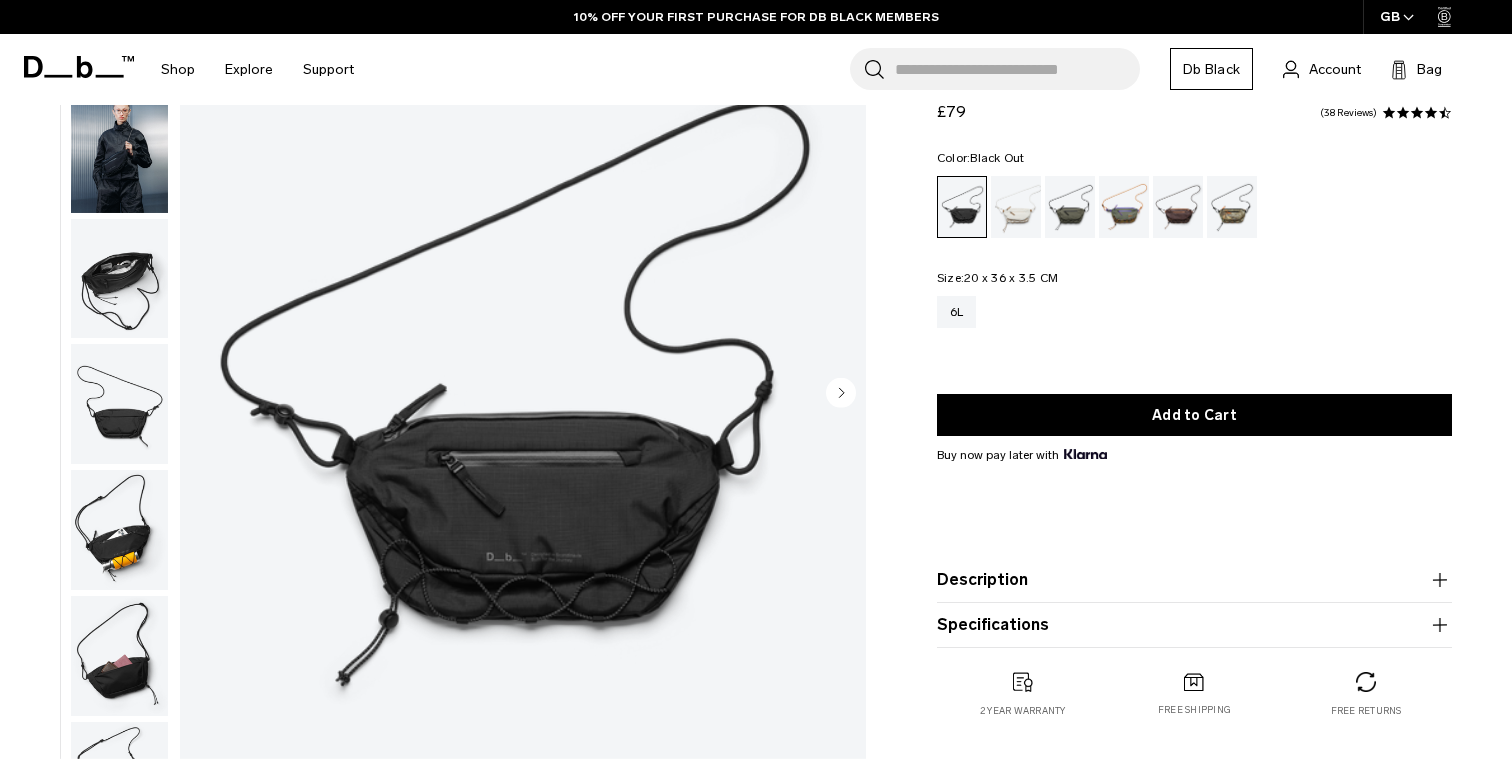 click at bounding box center [119, 530] 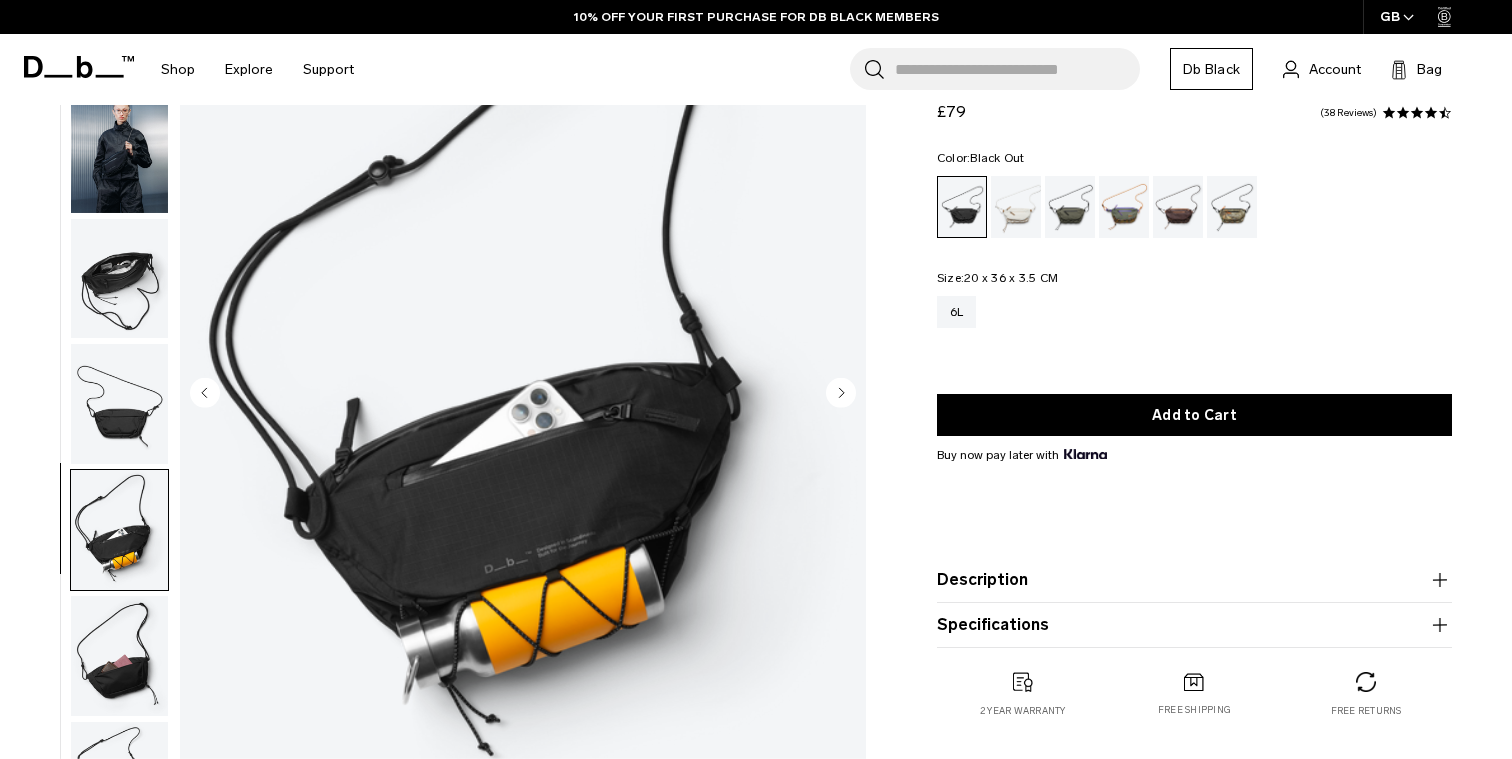 scroll, scrollTop: 19, scrollLeft: 0, axis: vertical 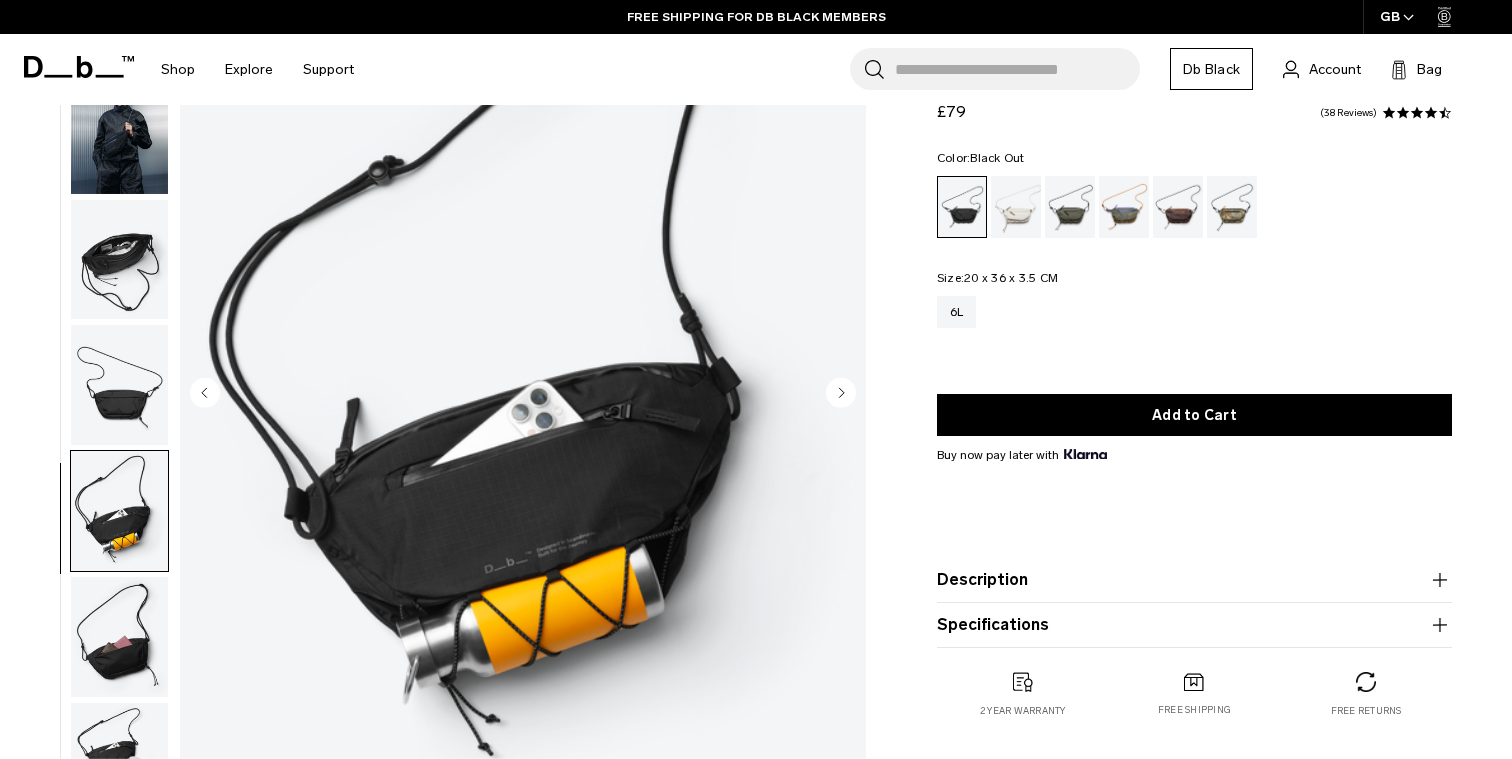 click at bounding box center [119, 637] 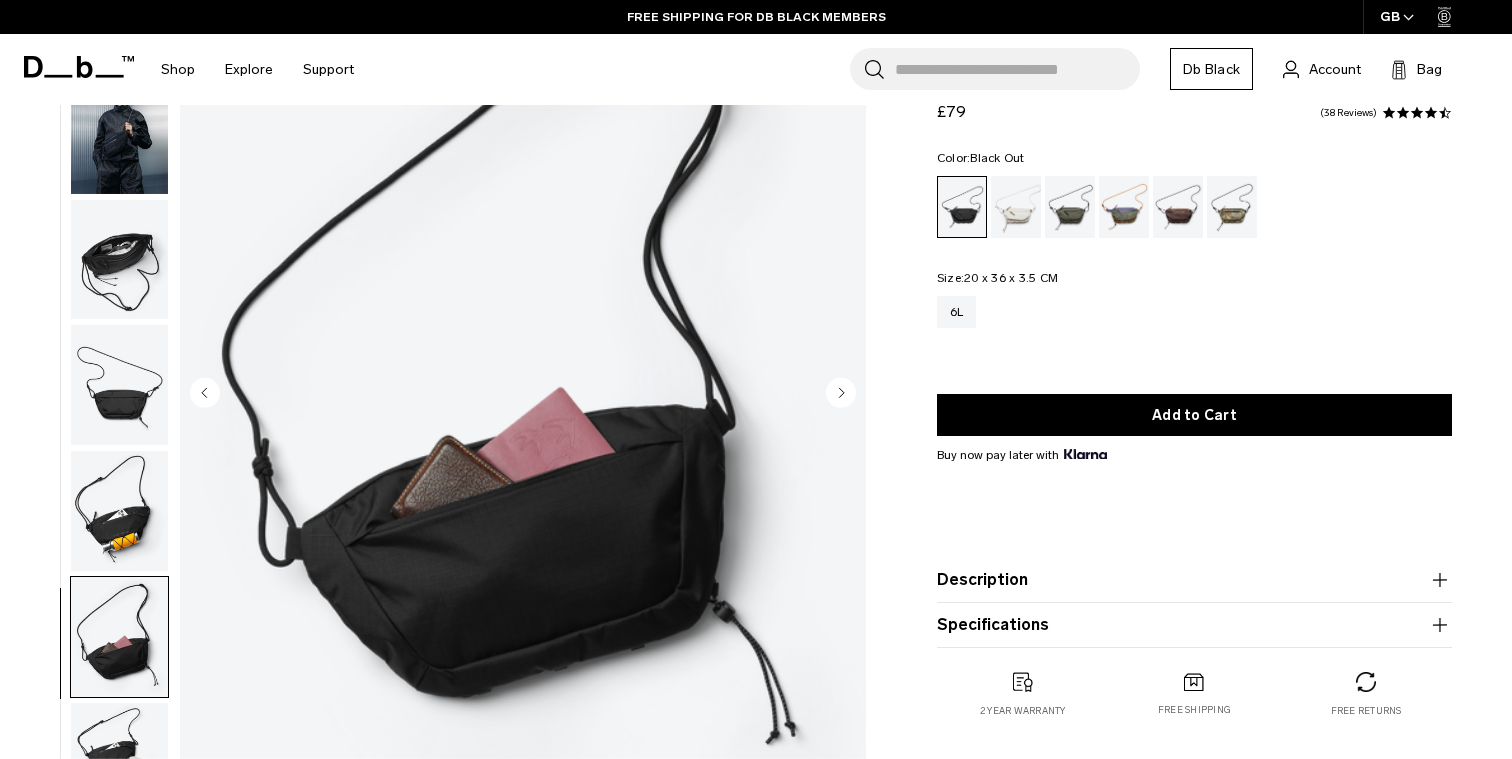 click at bounding box center (119, 134) 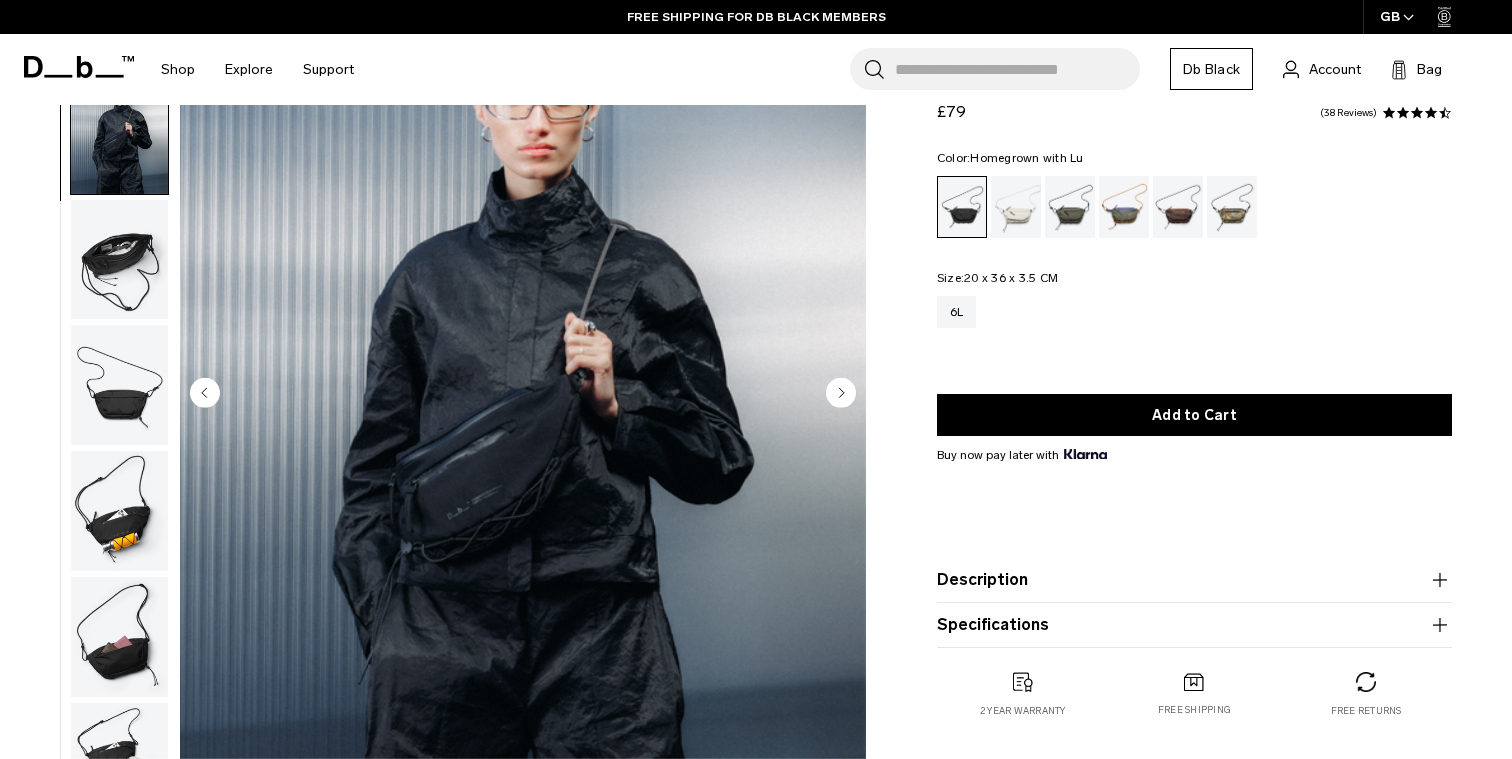 click at bounding box center [1178, 207] 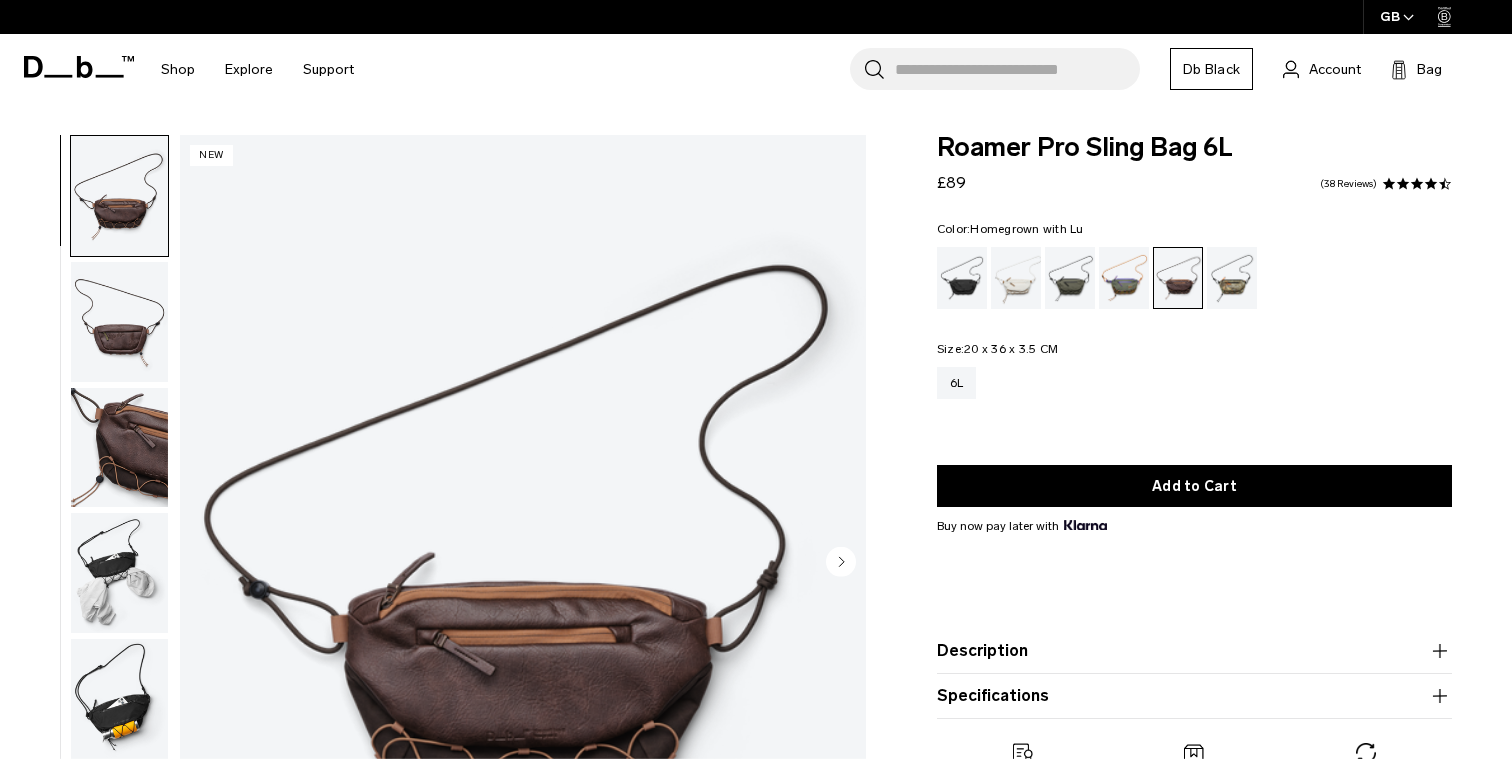 scroll, scrollTop: 0, scrollLeft: 0, axis: both 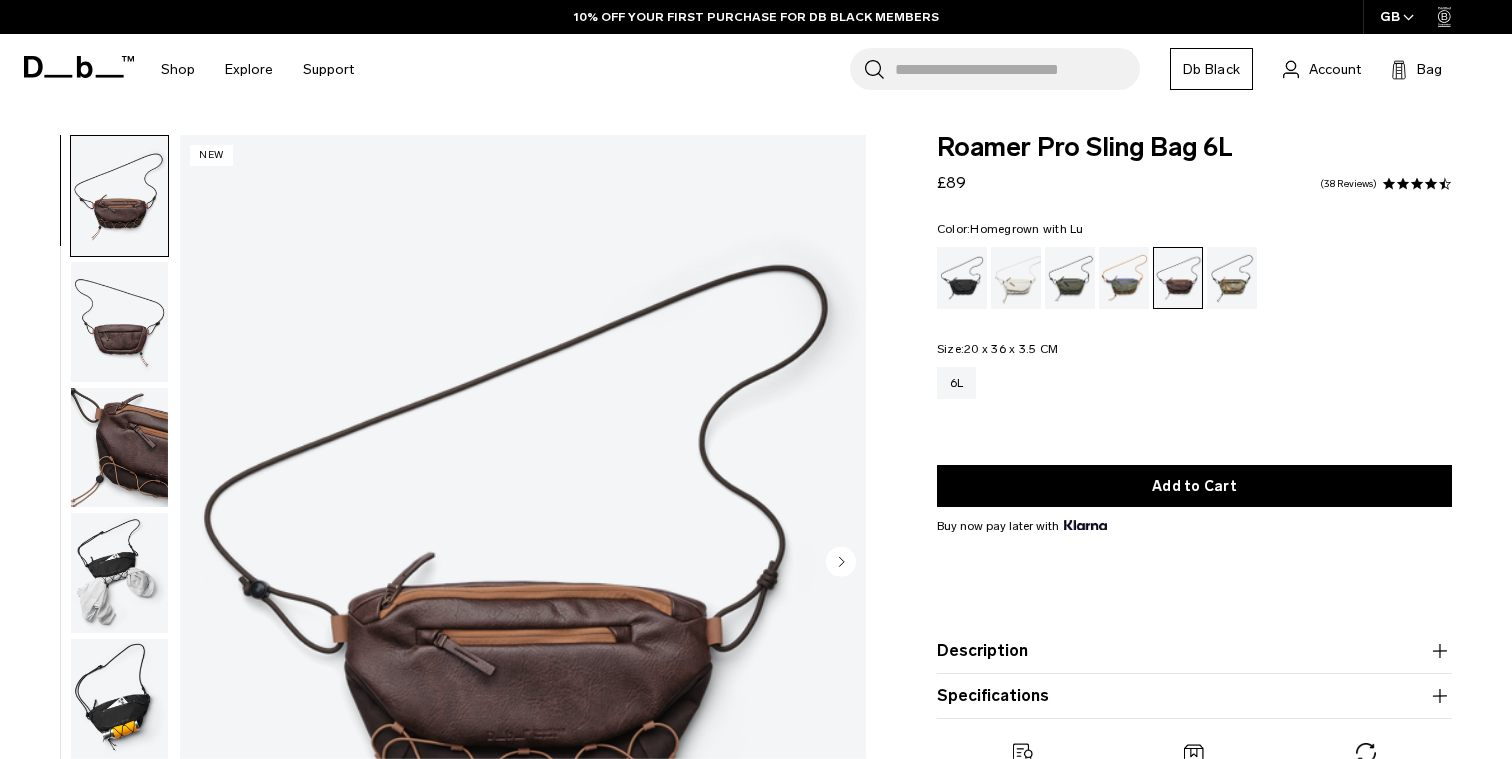 click at bounding box center (119, 573) 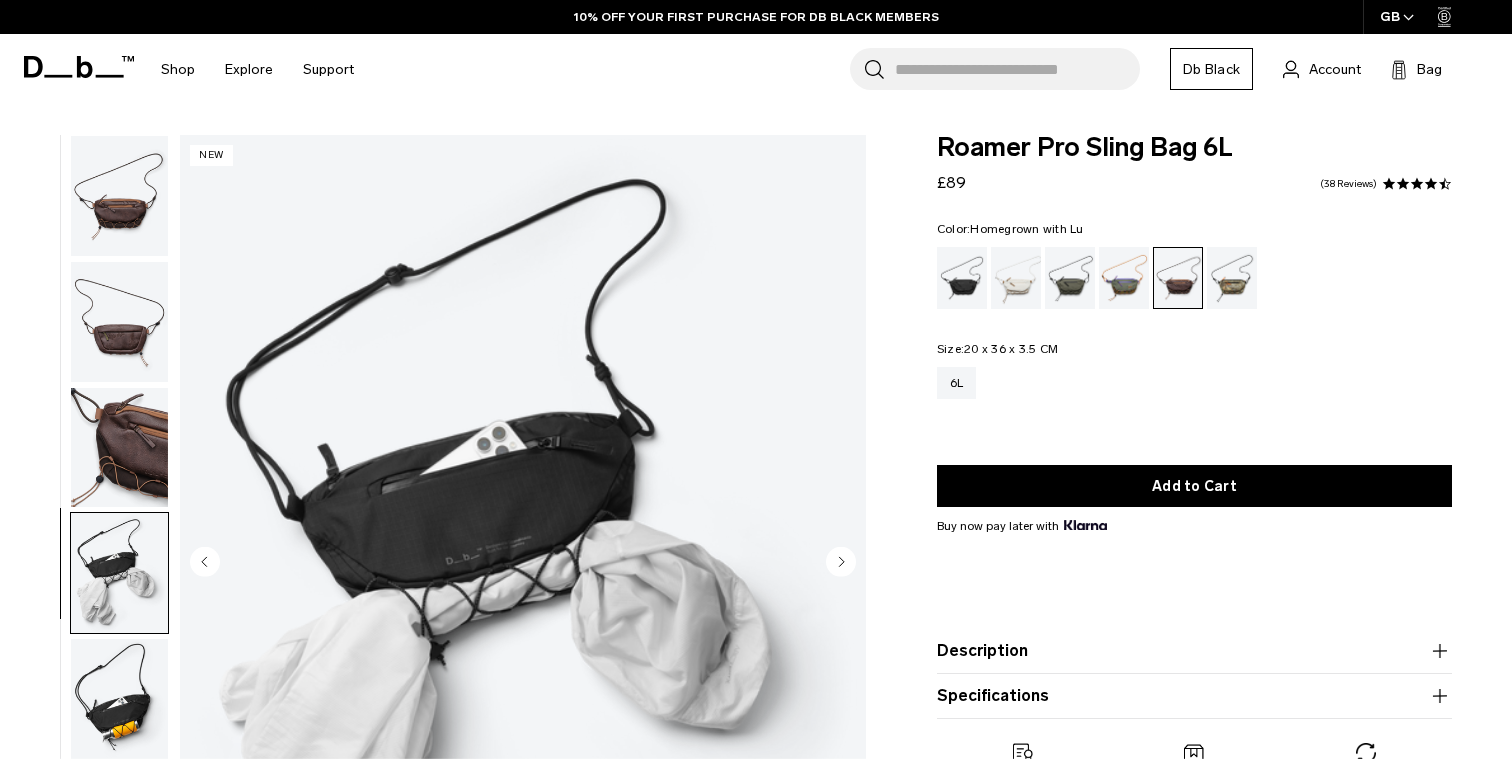 scroll, scrollTop: 19, scrollLeft: 0, axis: vertical 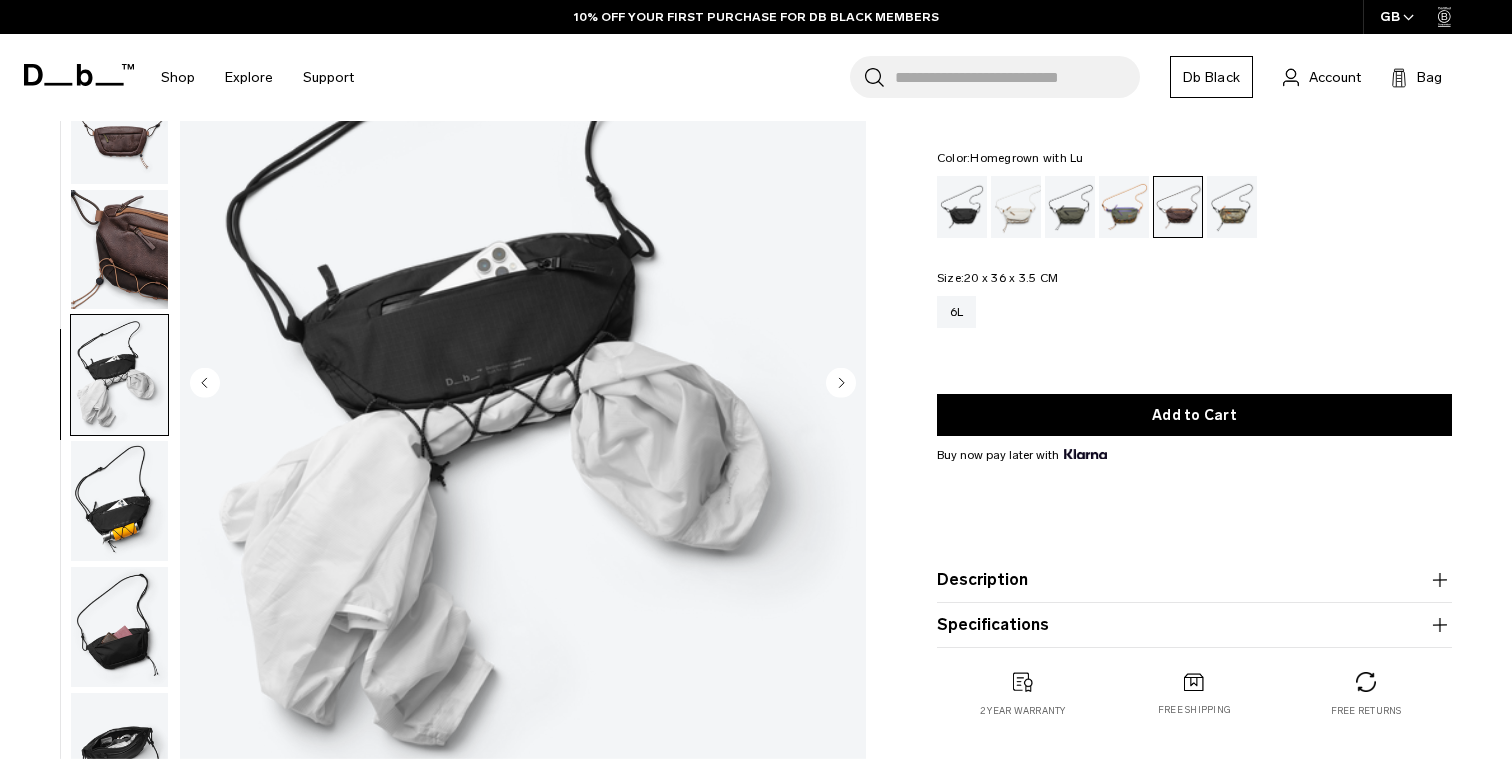 click at bounding box center [119, 501] 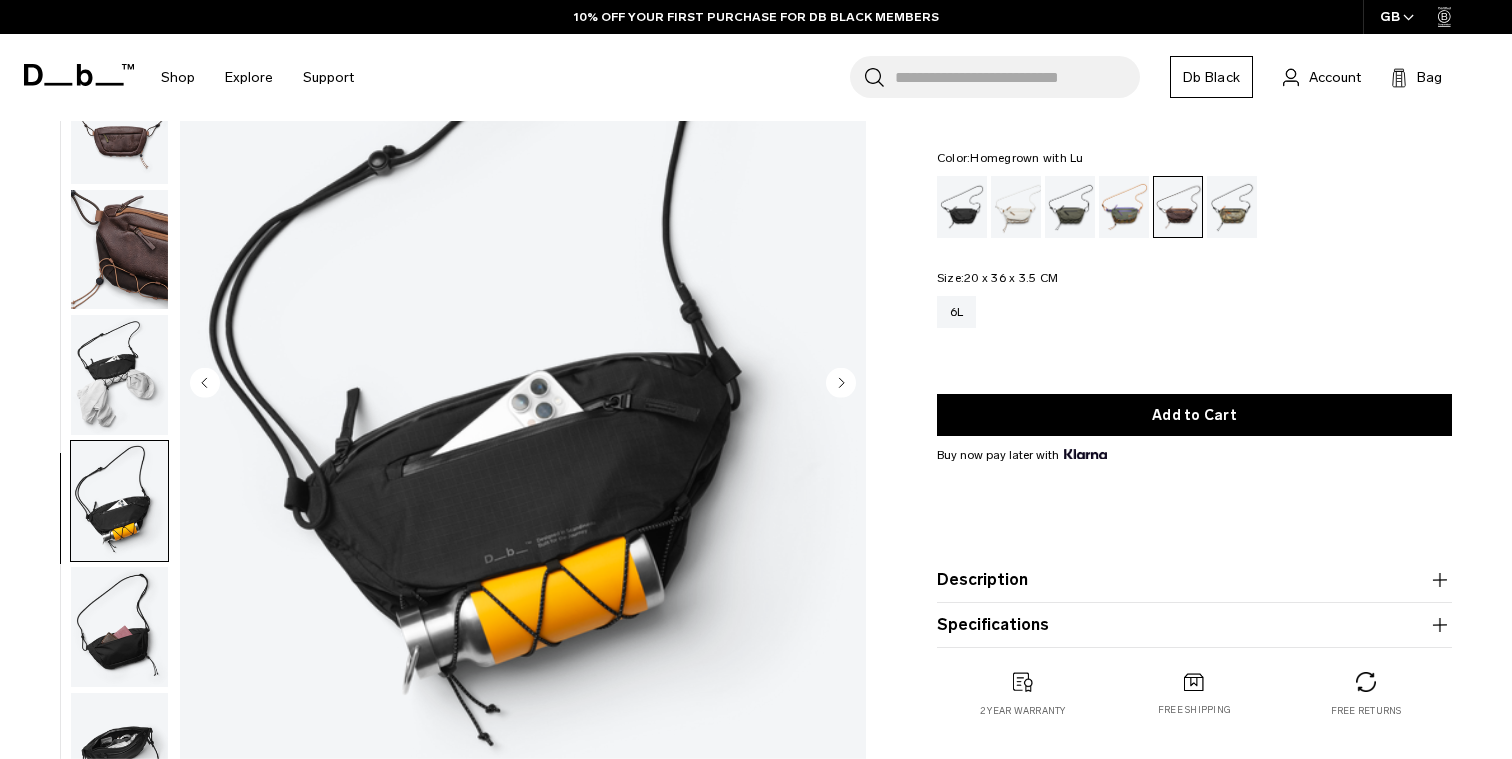 click at bounding box center (119, 627) 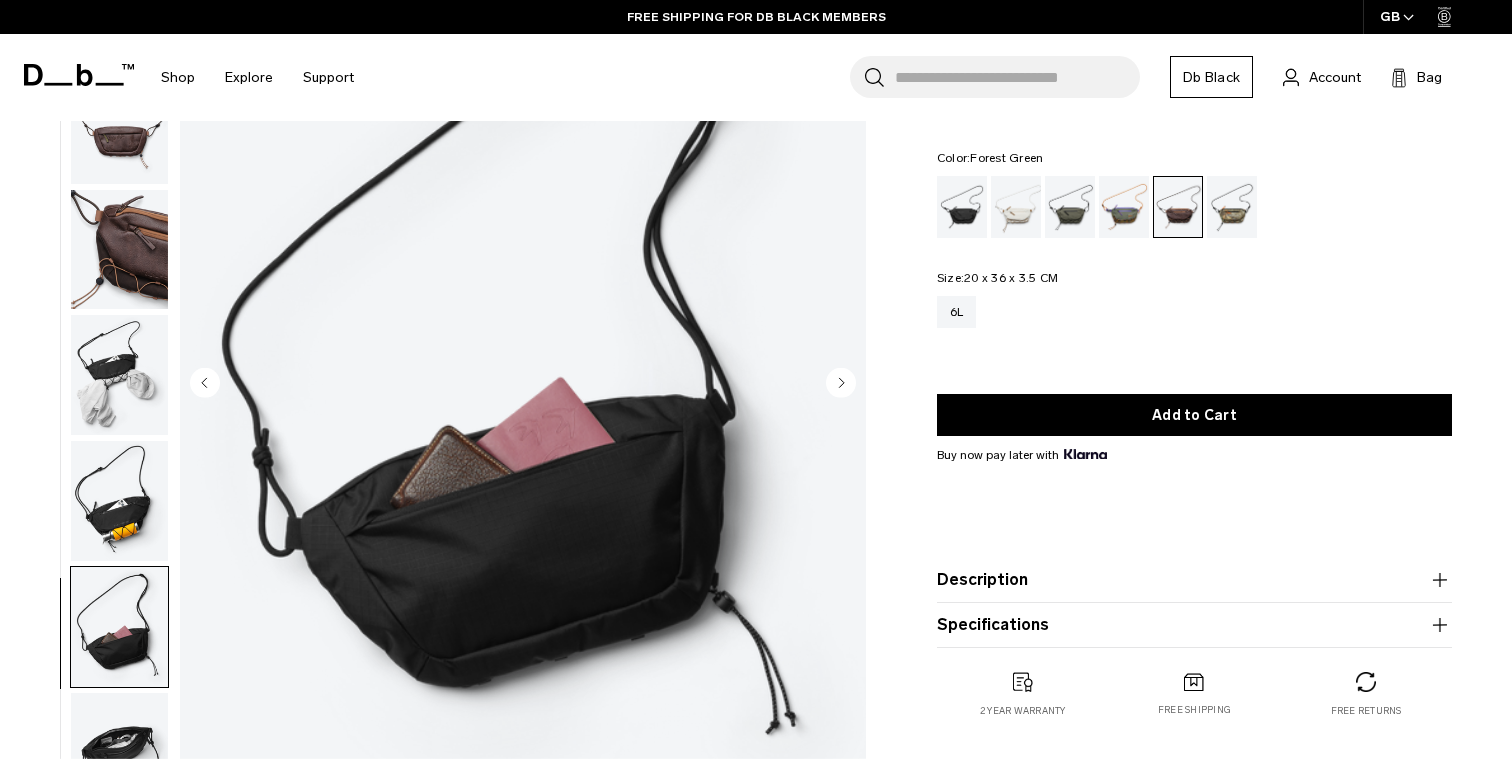 click at bounding box center [1070, 207] 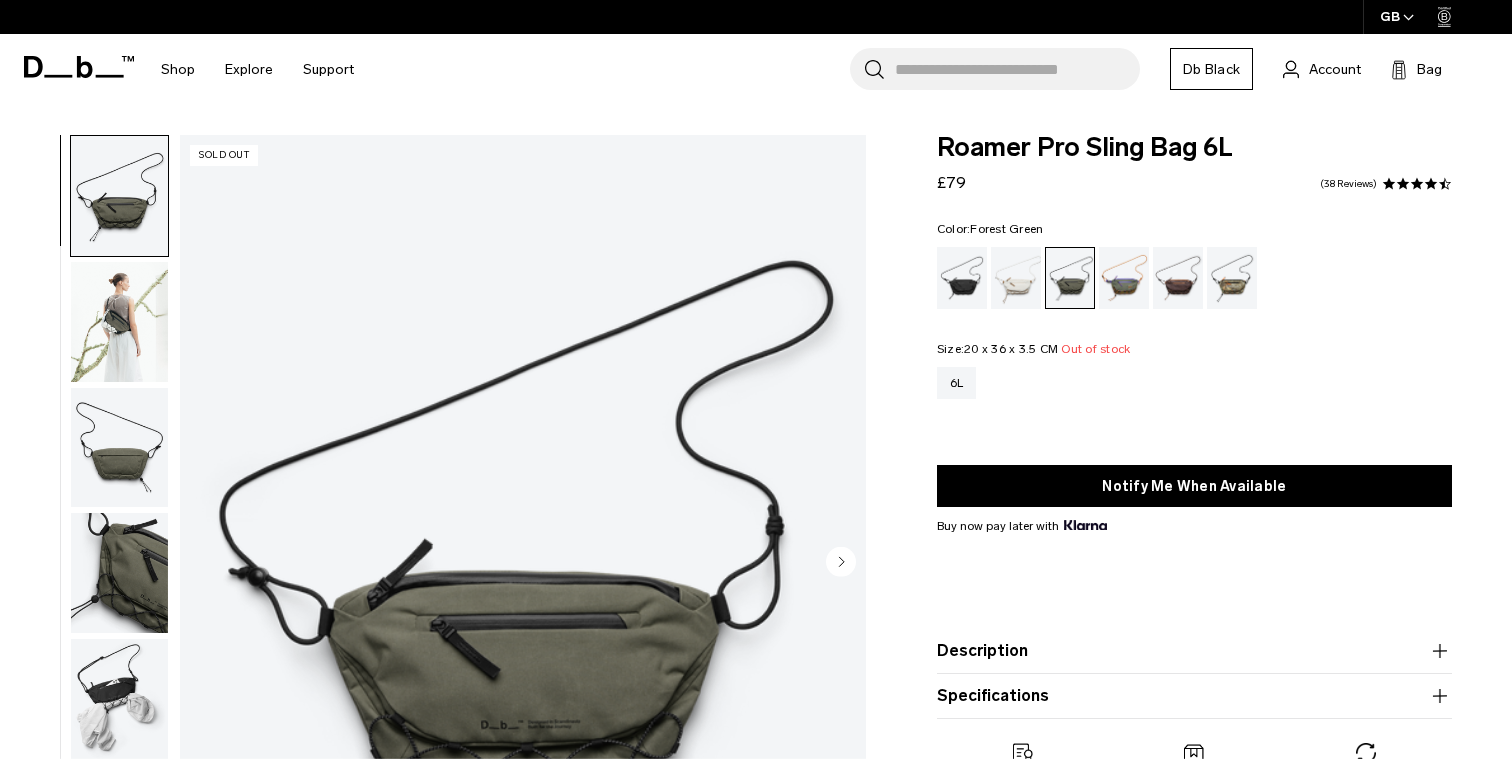scroll, scrollTop: 0, scrollLeft: 0, axis: both 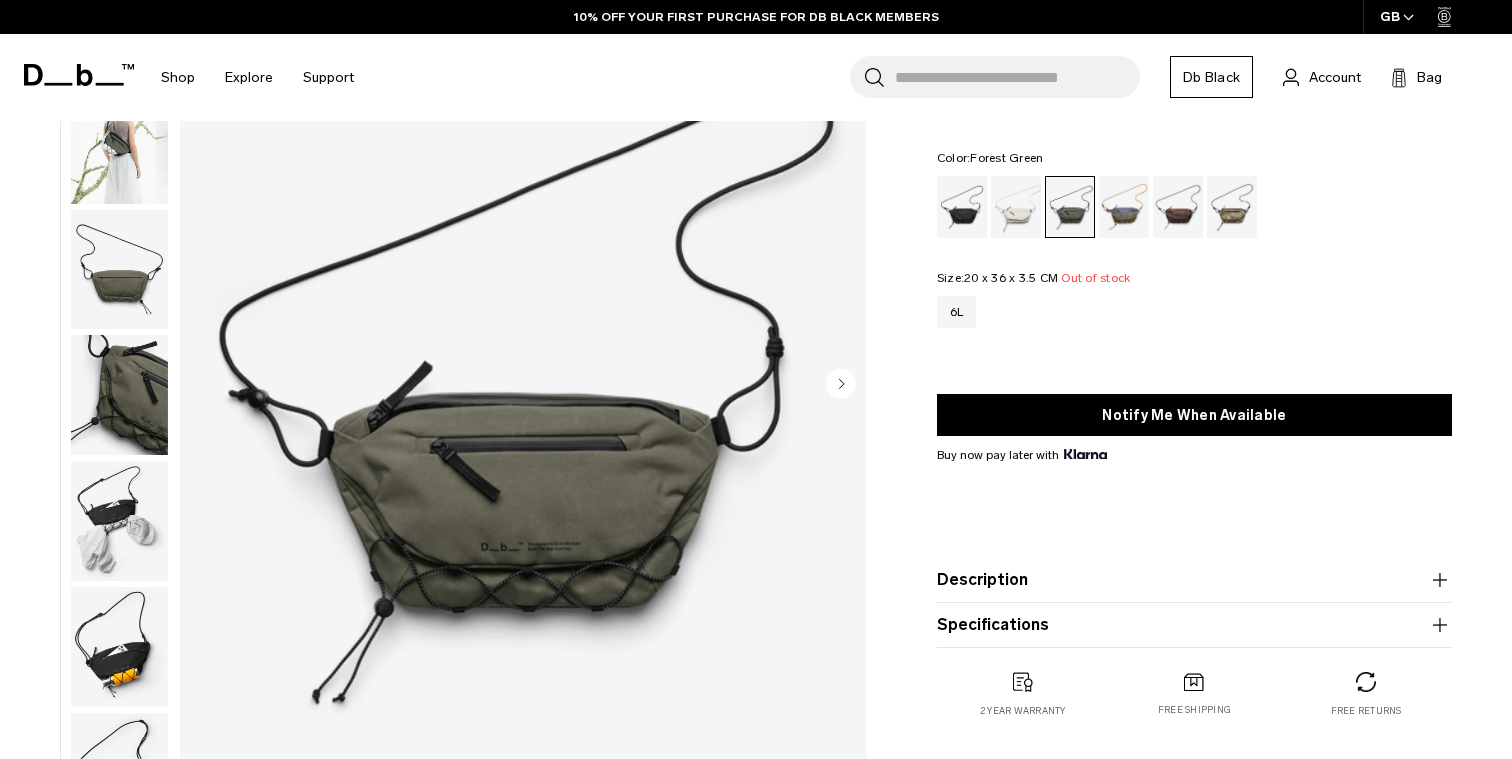 click at bounding box center [119, 144] 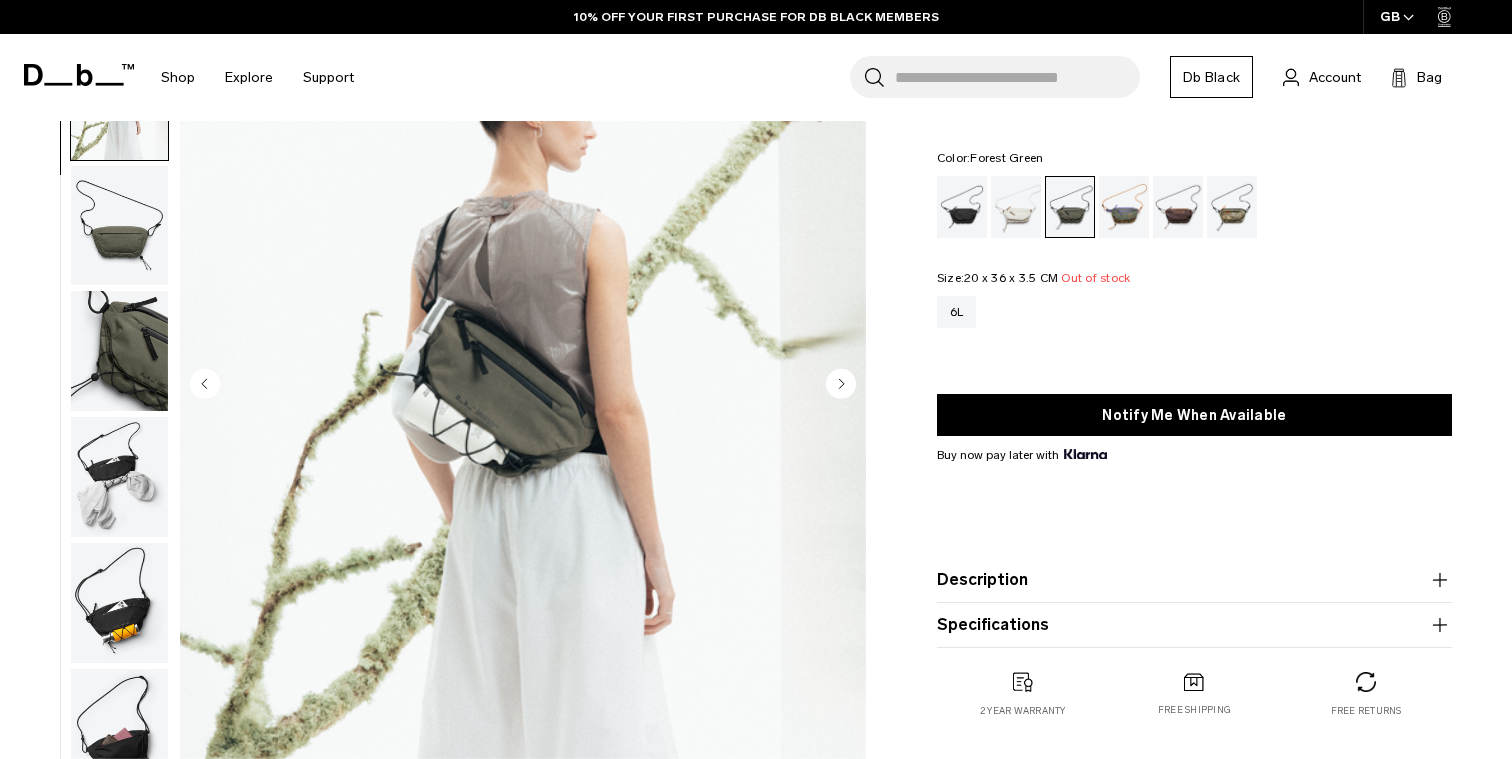 scroll, scrollTop: 126, scrollLeft: 0, axis: vertical 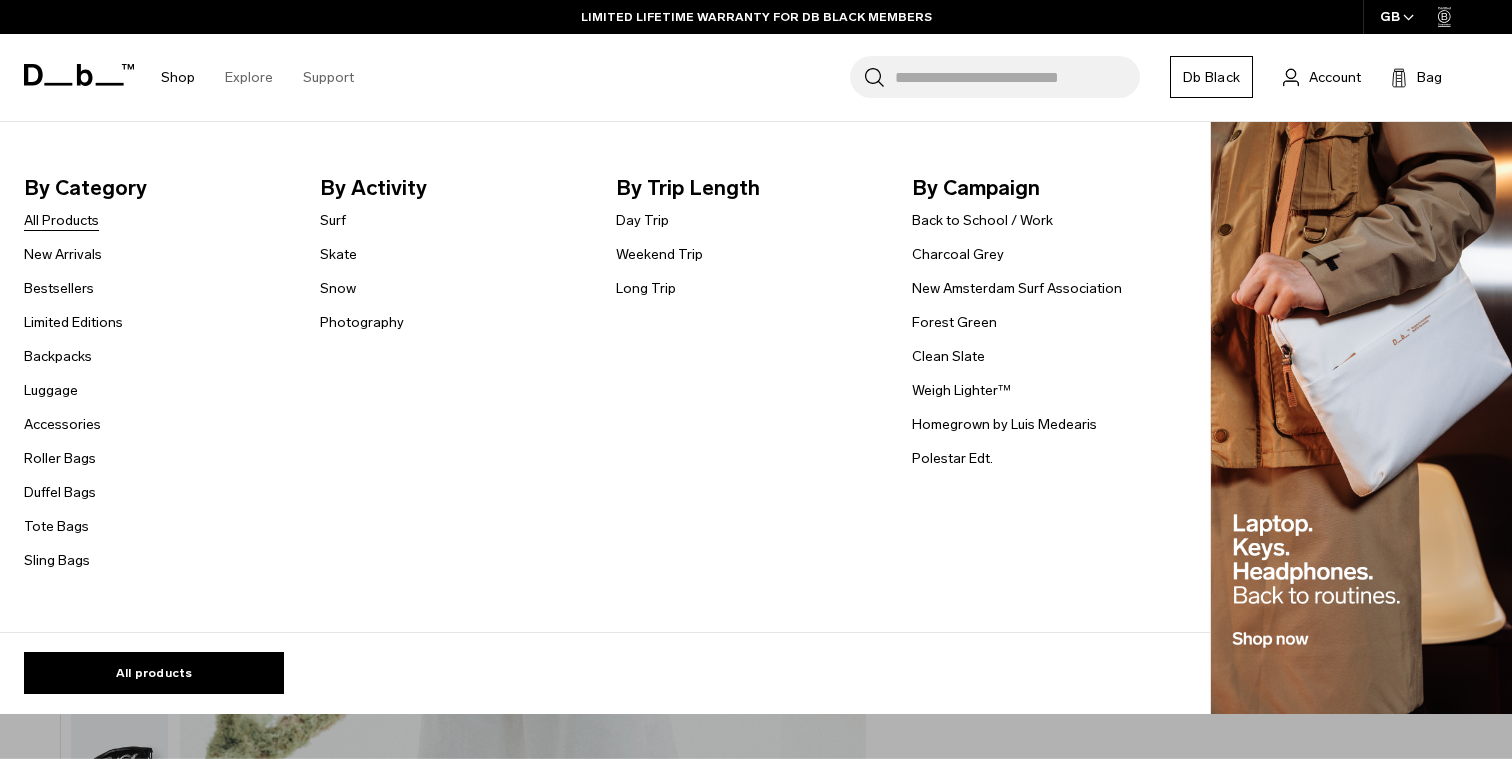 click on "All Products" at bounding box center (61, 220) 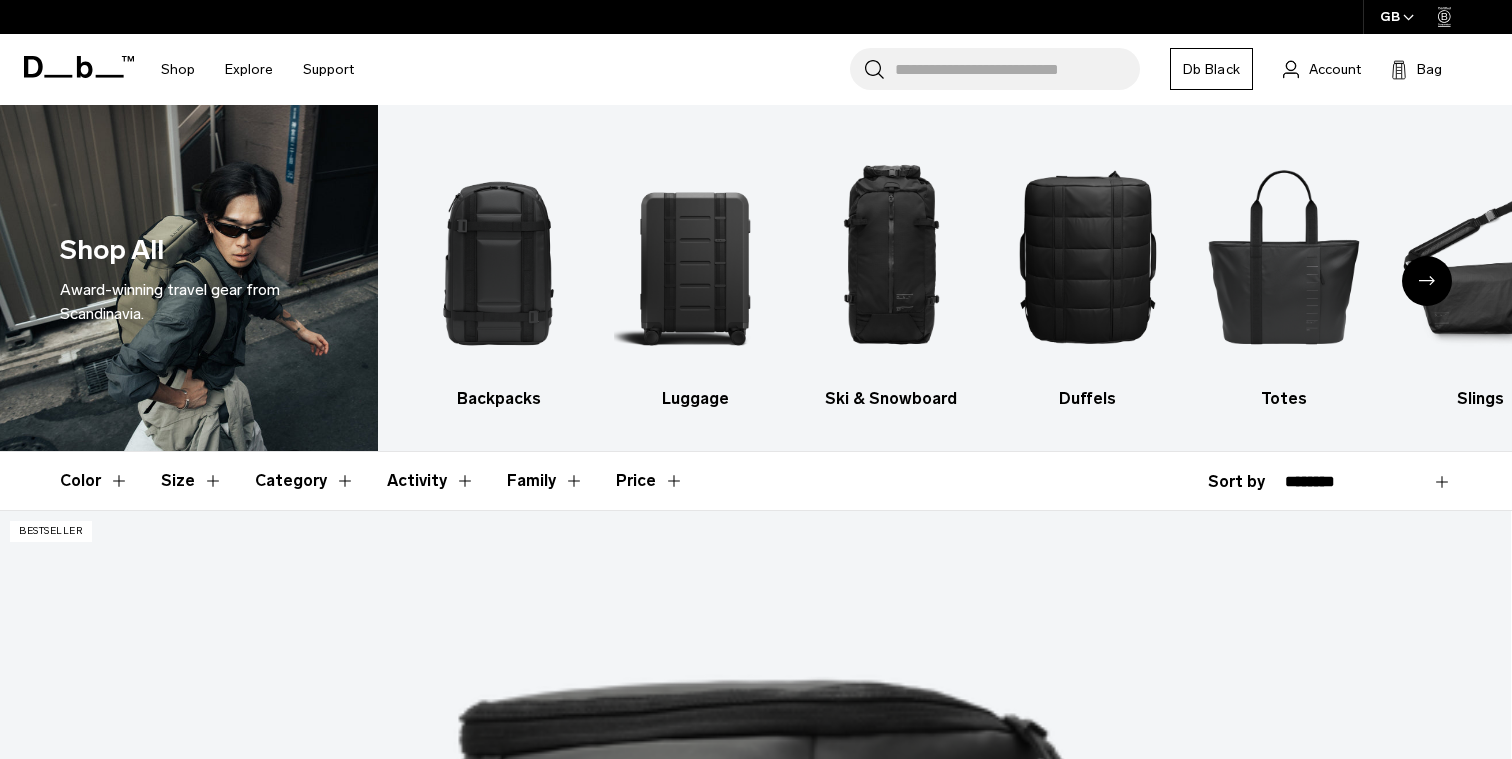 scroll, scrollTop: 0, scrollLeft: 0, axis: both 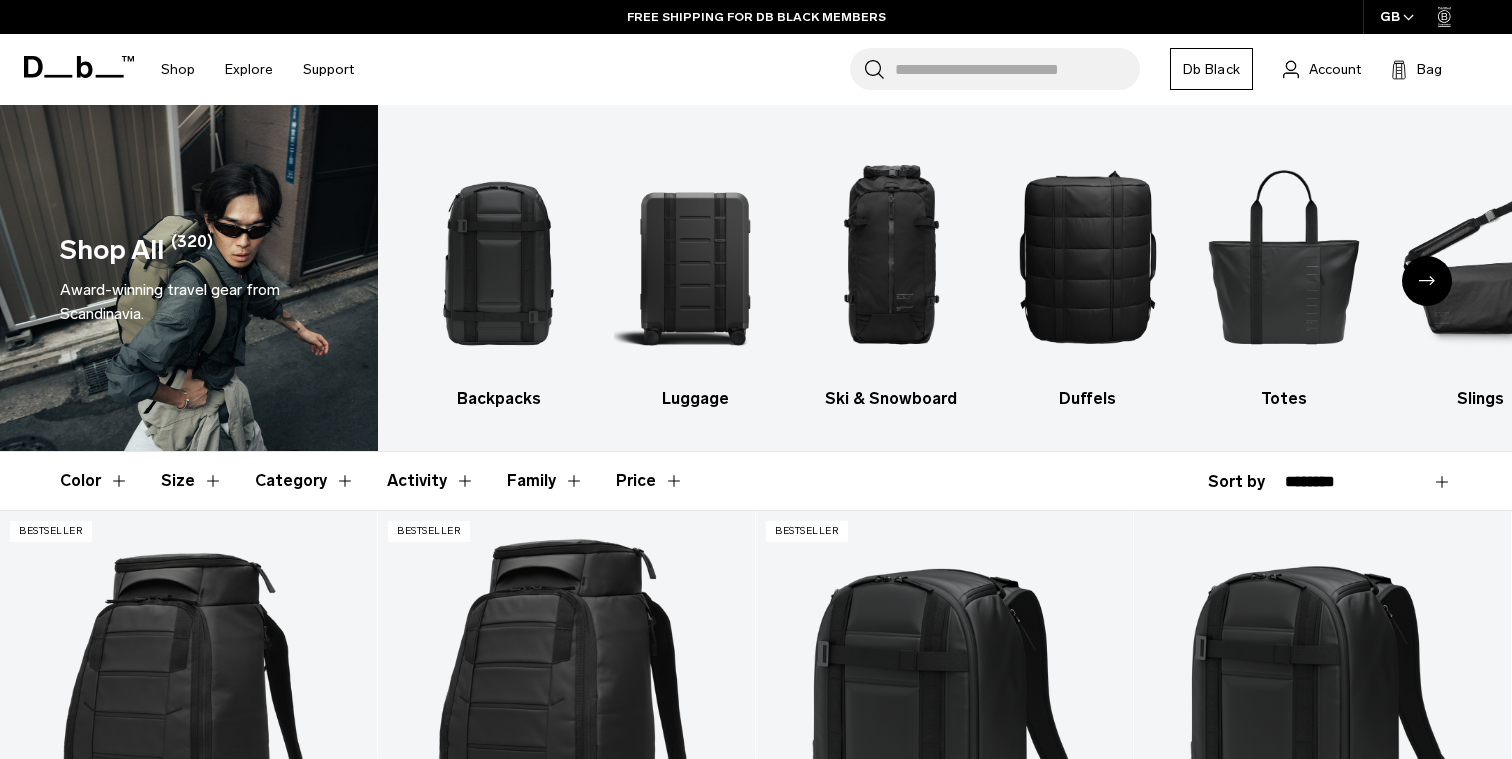 click at bounding box center [1427, 281] 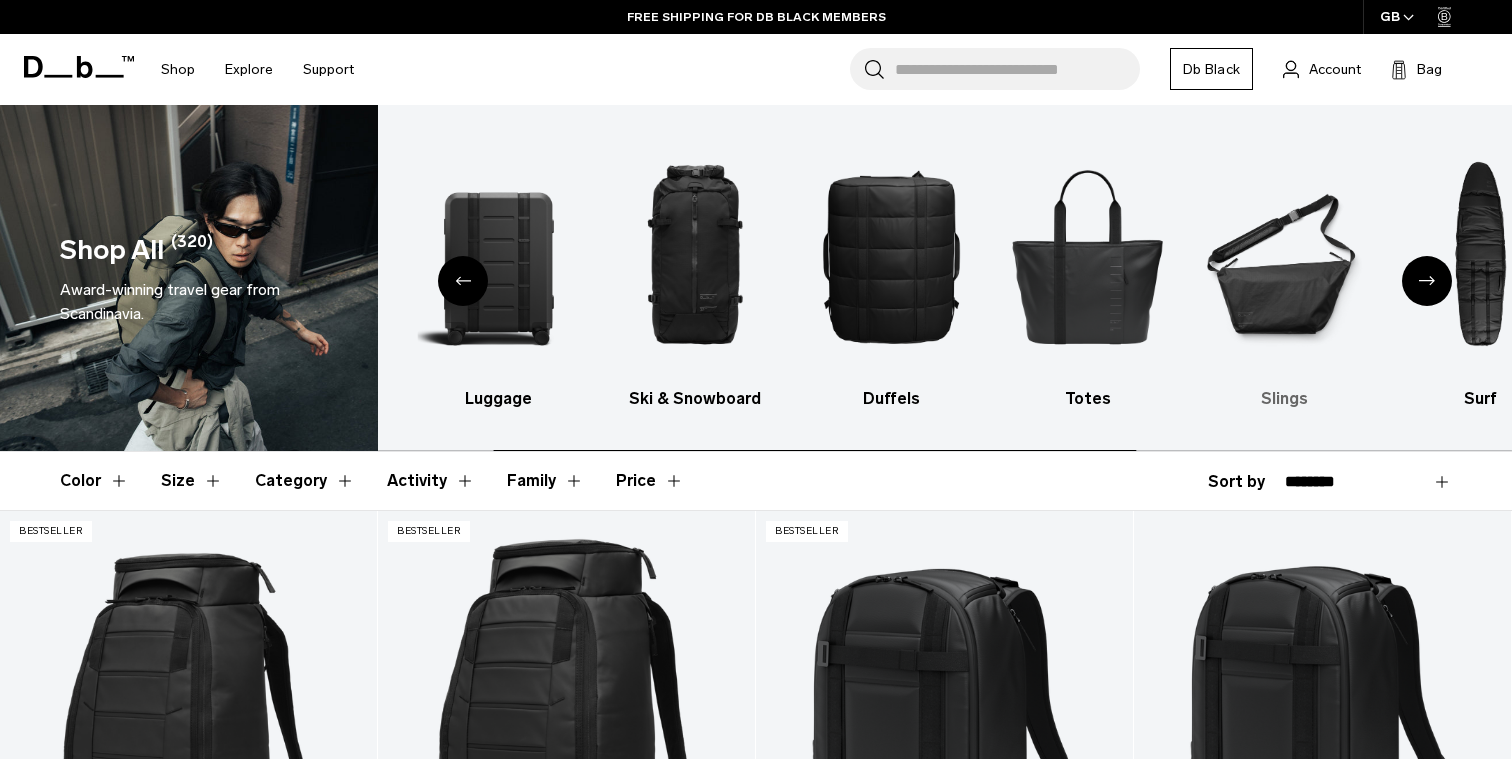 click at bounding box center [1283, 256] 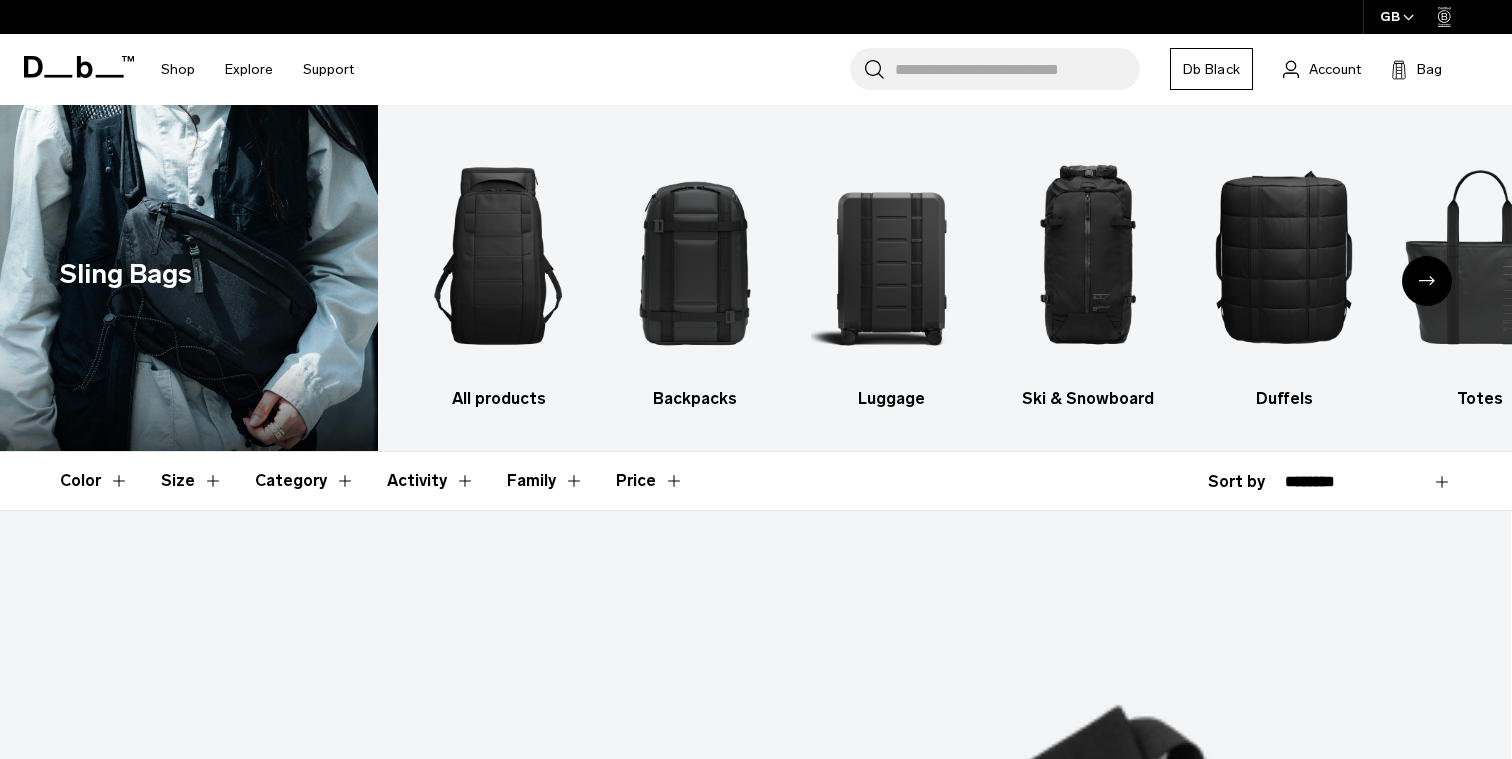 scroll, scrollTop: 0, scrollLeft: 0, axis: both 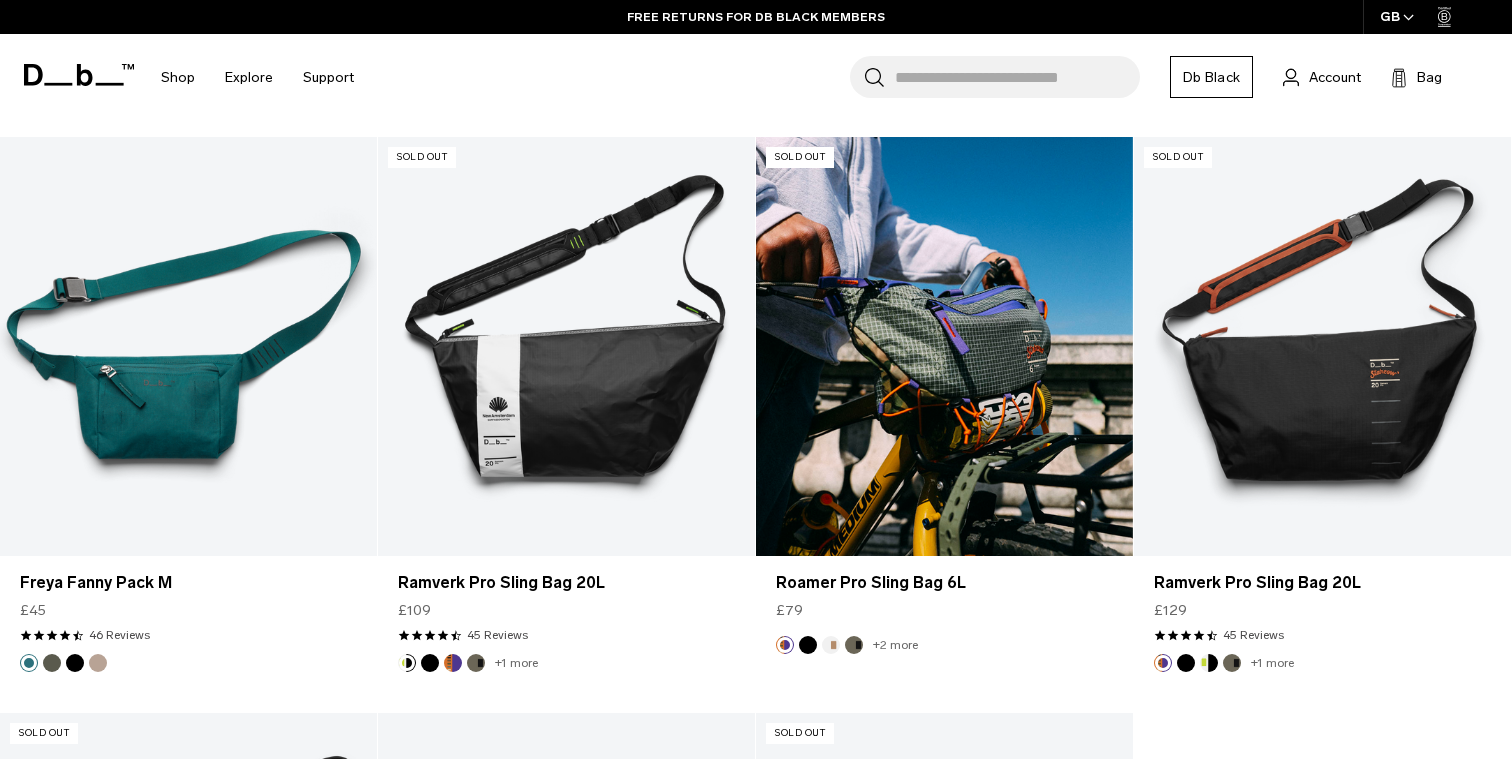 click at bounding box center (854, 645) 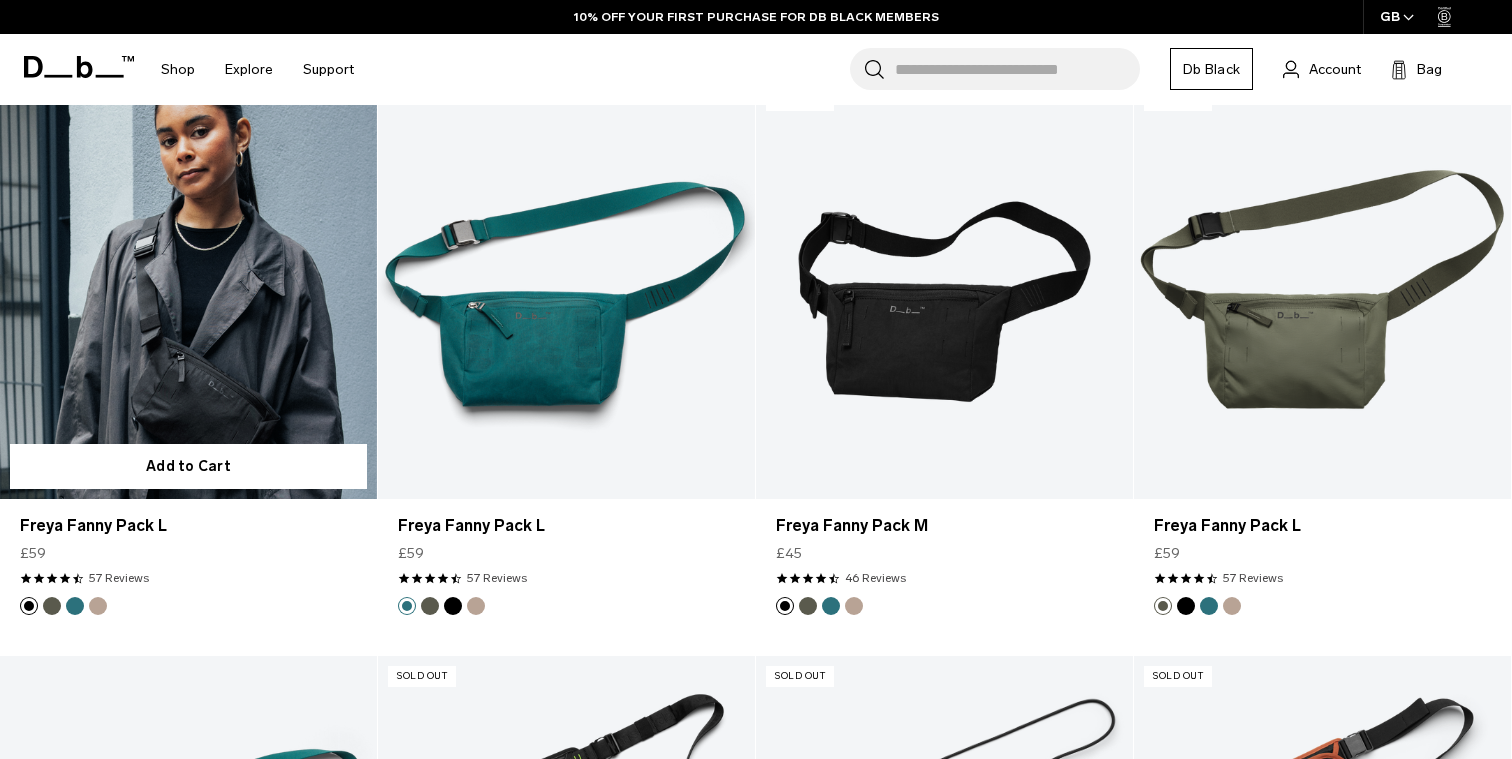 scroll, scrollTop: 2175, scrollLeft: 0, axis: vertical 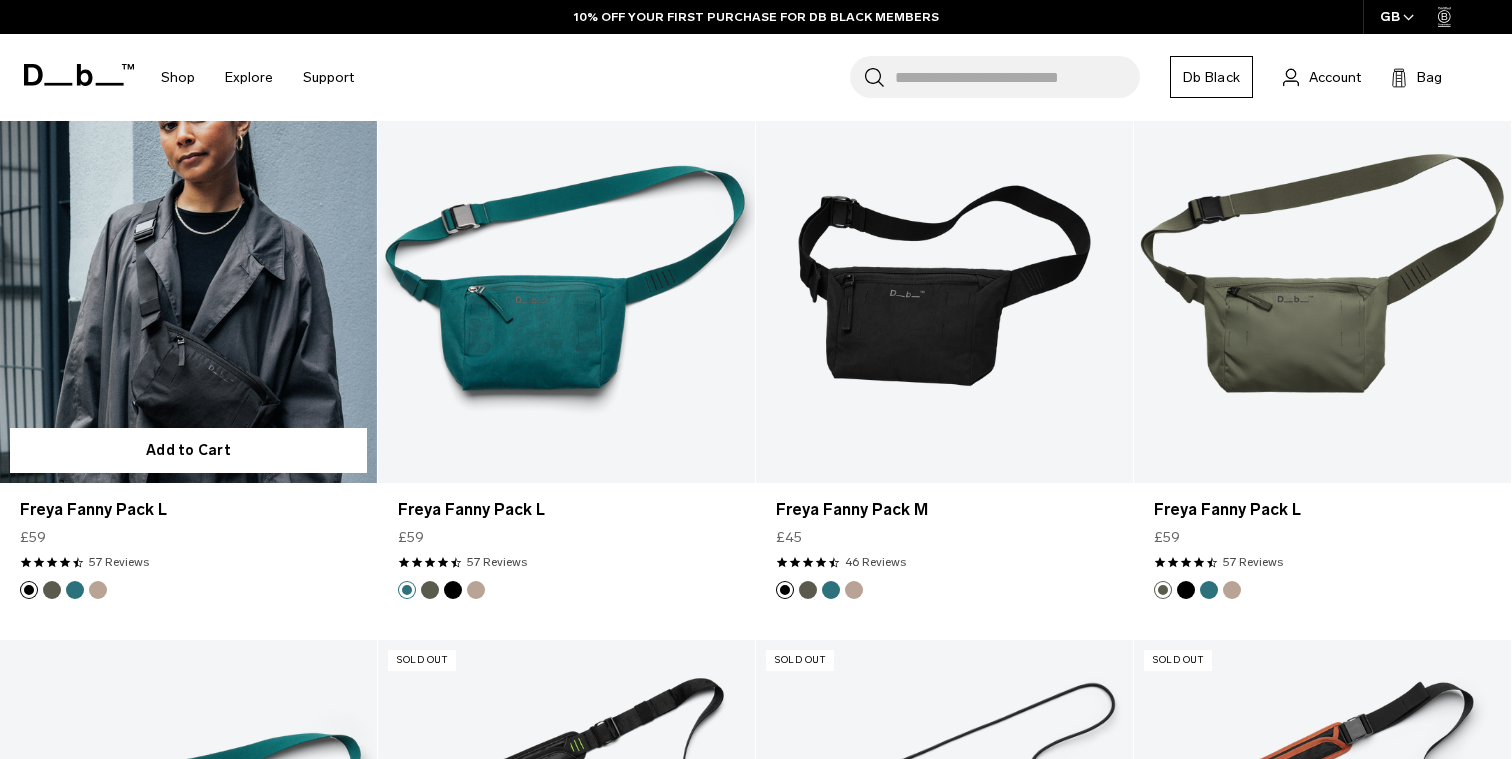 click at bounding box center [188, 273] 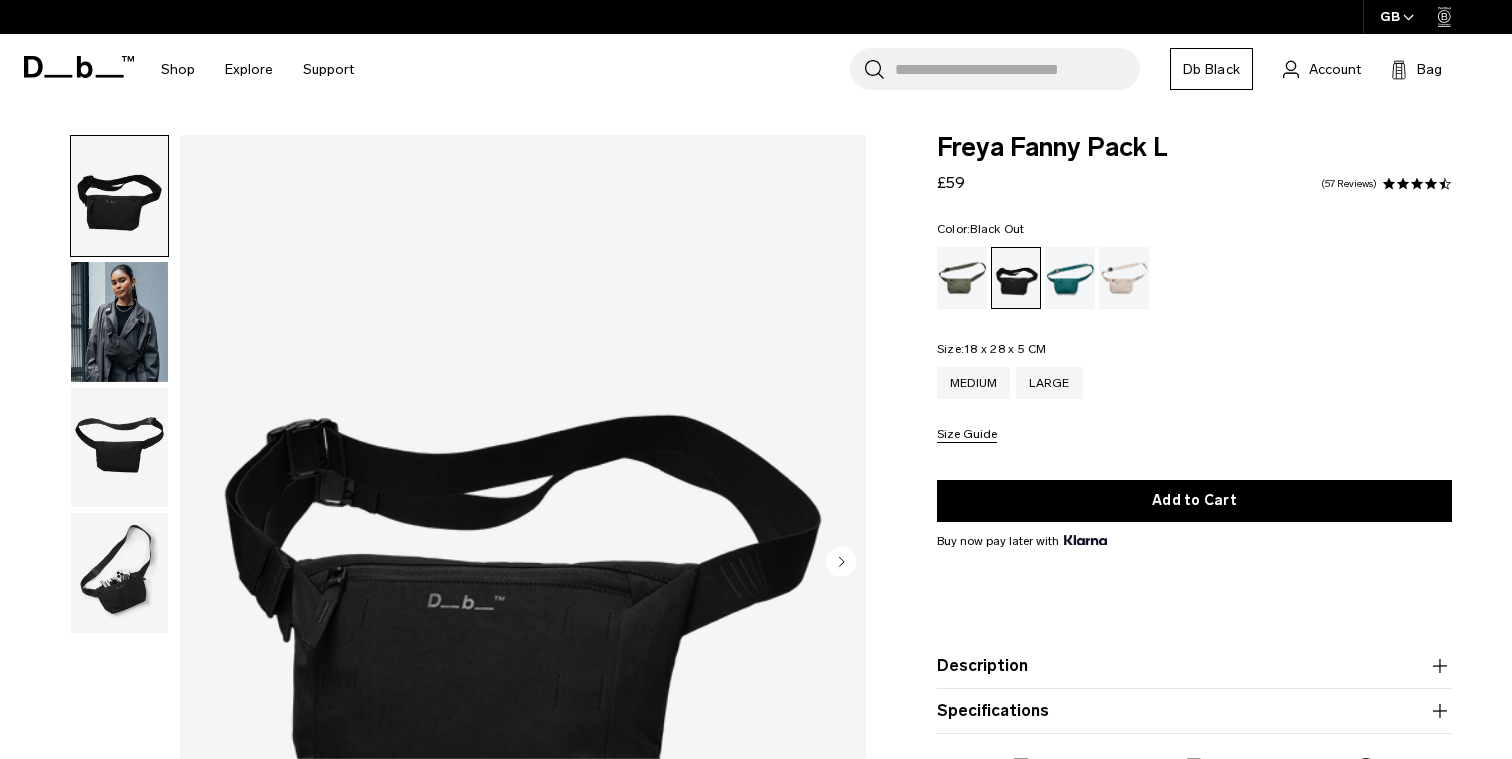scroll, scrollTop: 0, scrollLeft: 0, axis: both 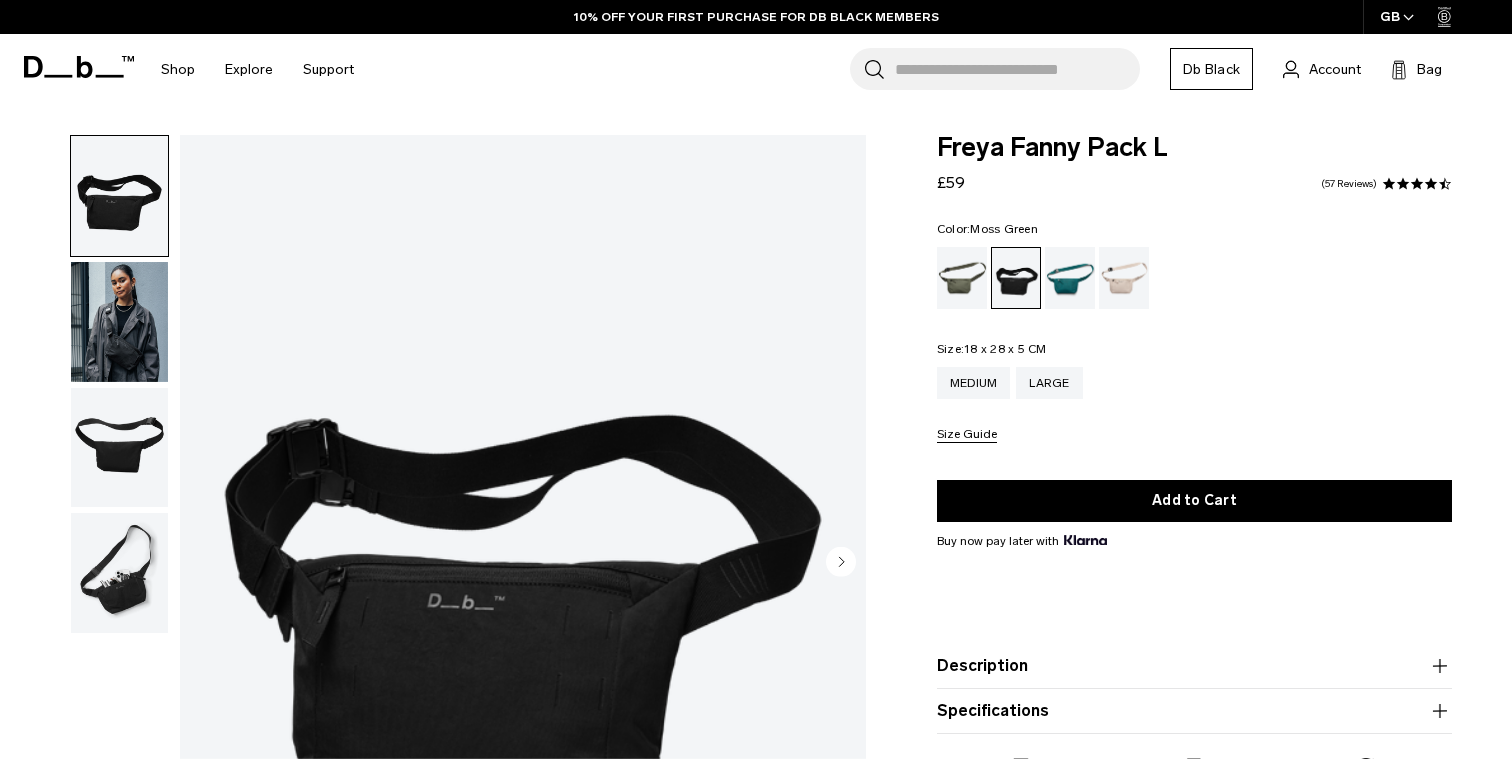 click at bounding box center (962, 278) 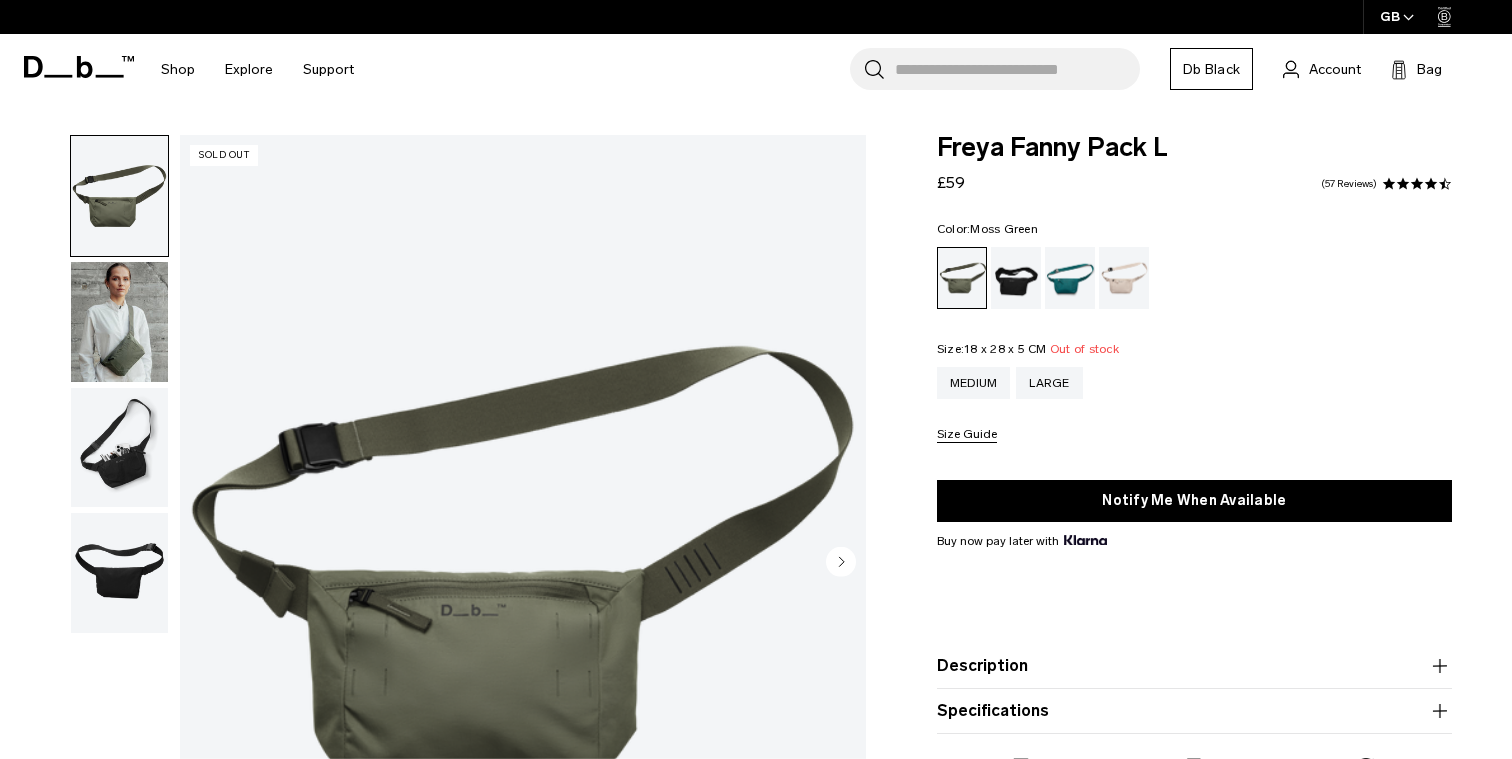scroll, scrollTop: 0, scrollLeft: 0, axis: both 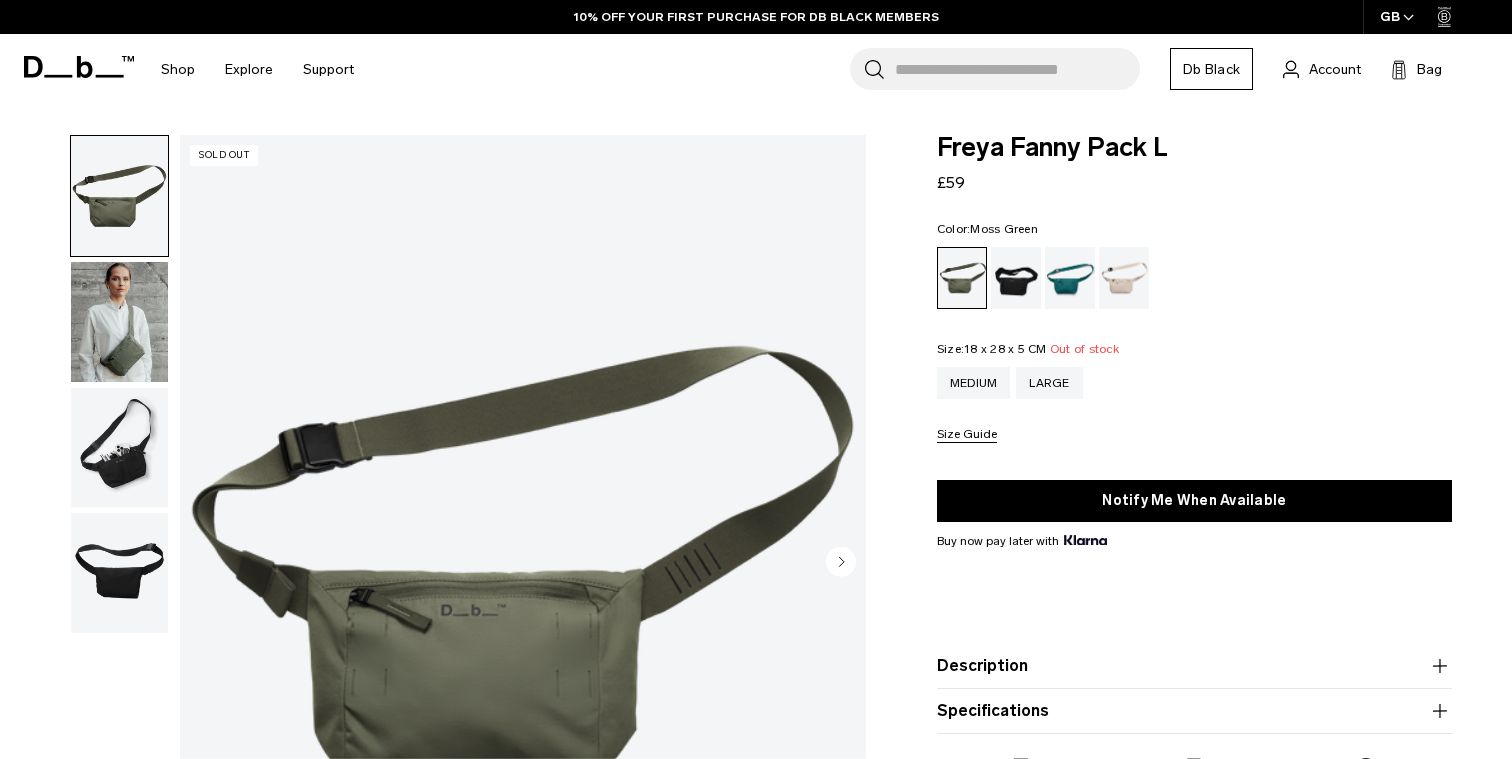 click at bounding box center (119, 322) 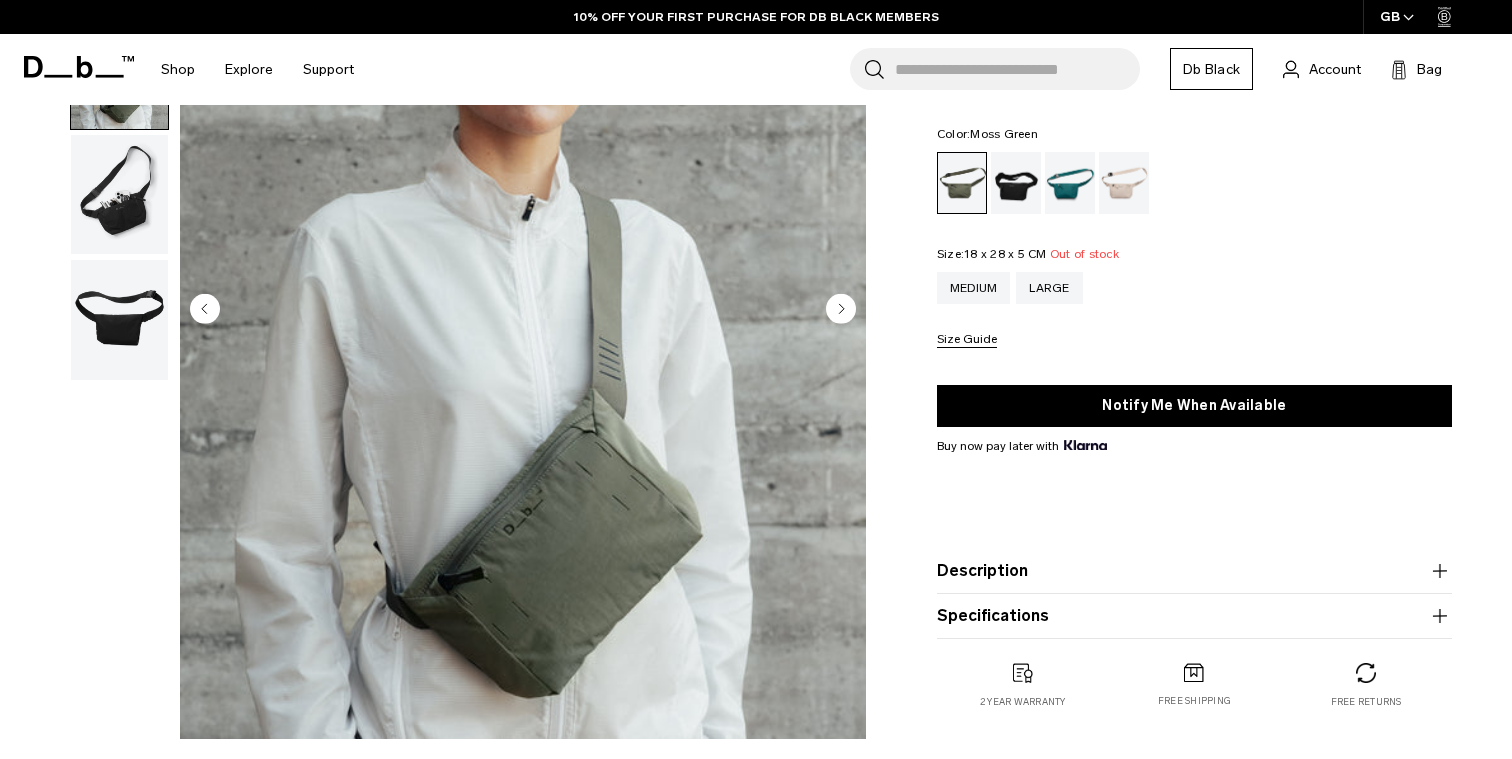 scroll, scrollTop: 262, scrollLeft: 0, axis: vertical 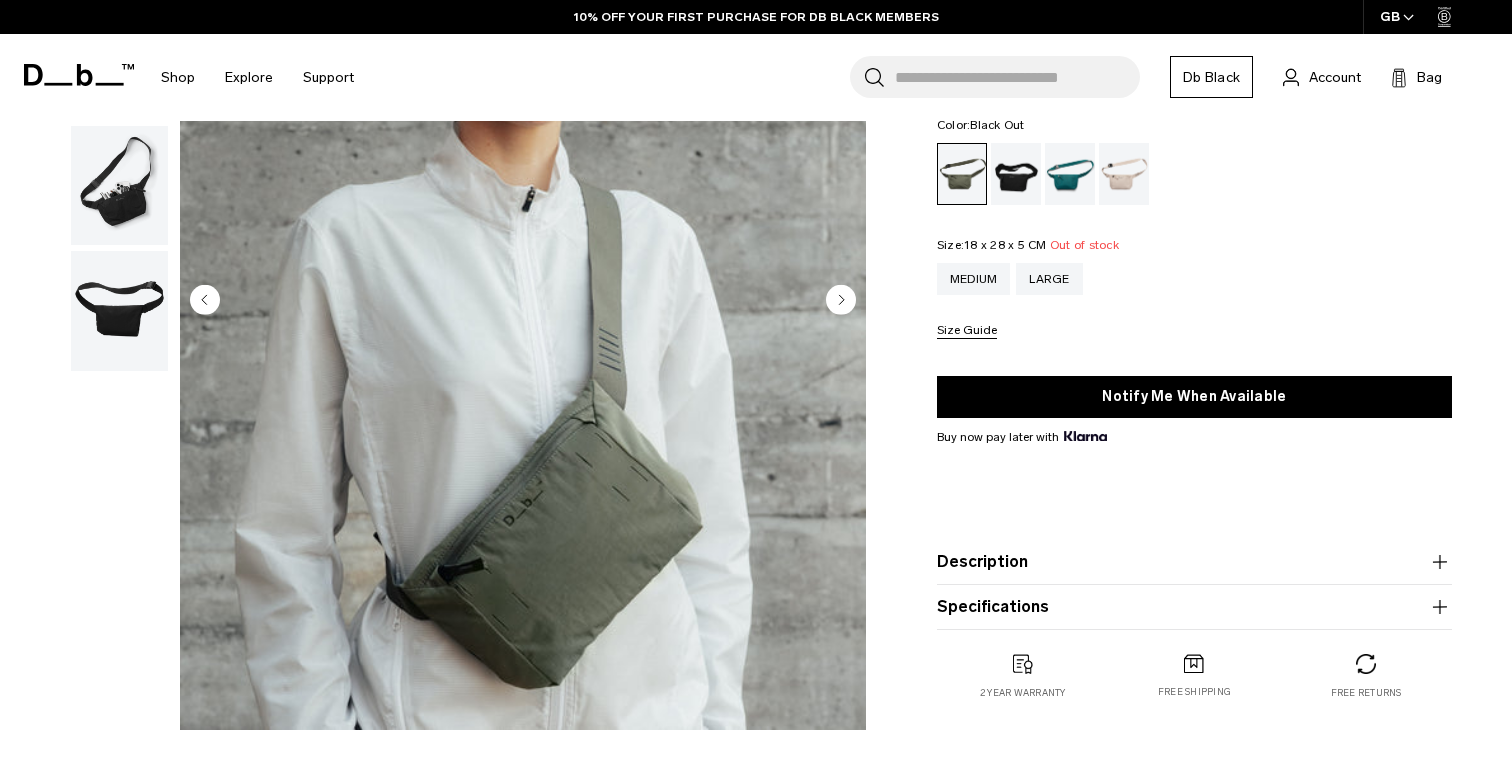 click at bounding box center (1016, 174) 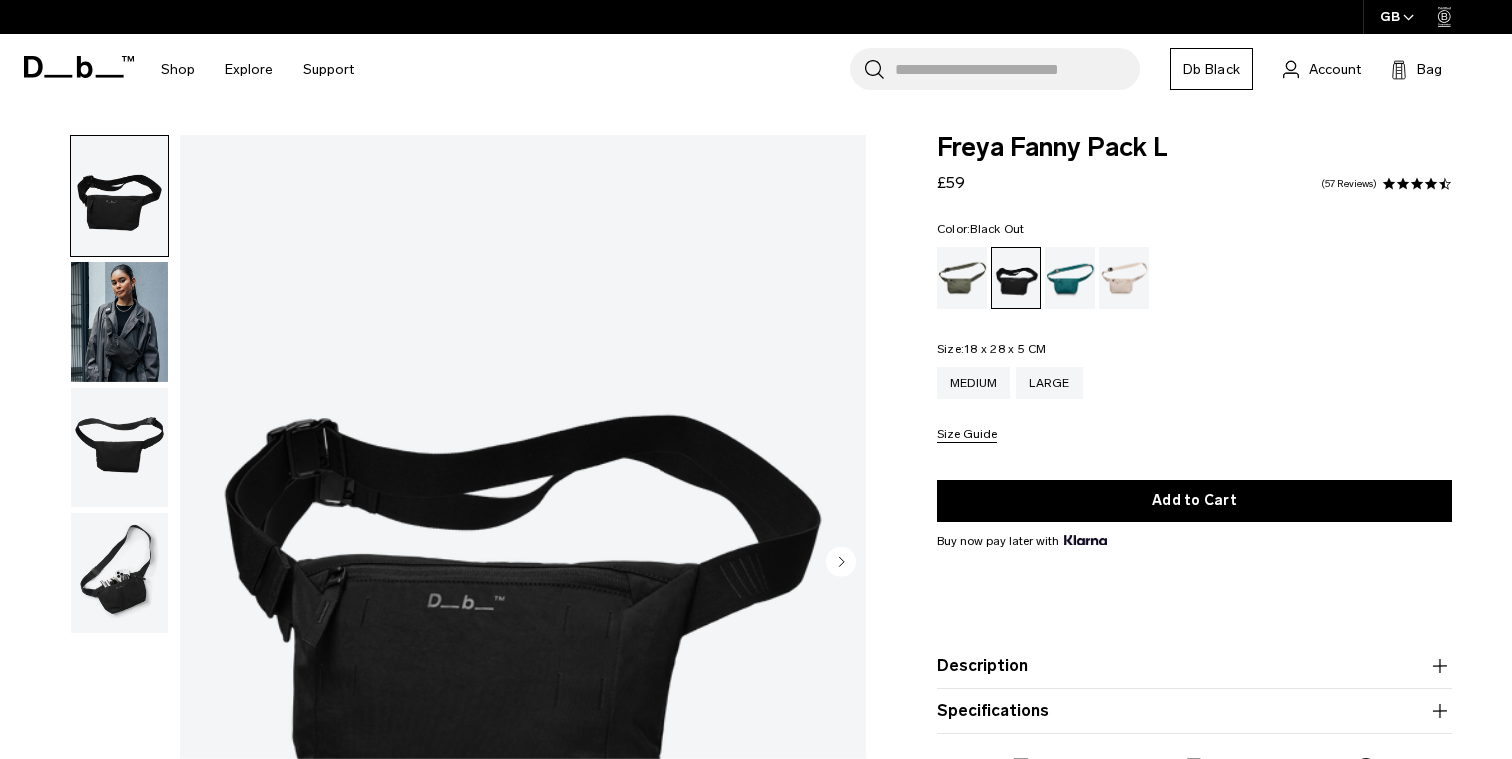 scroll, scrollTop: 0, scrollLeft: 0, axis: both 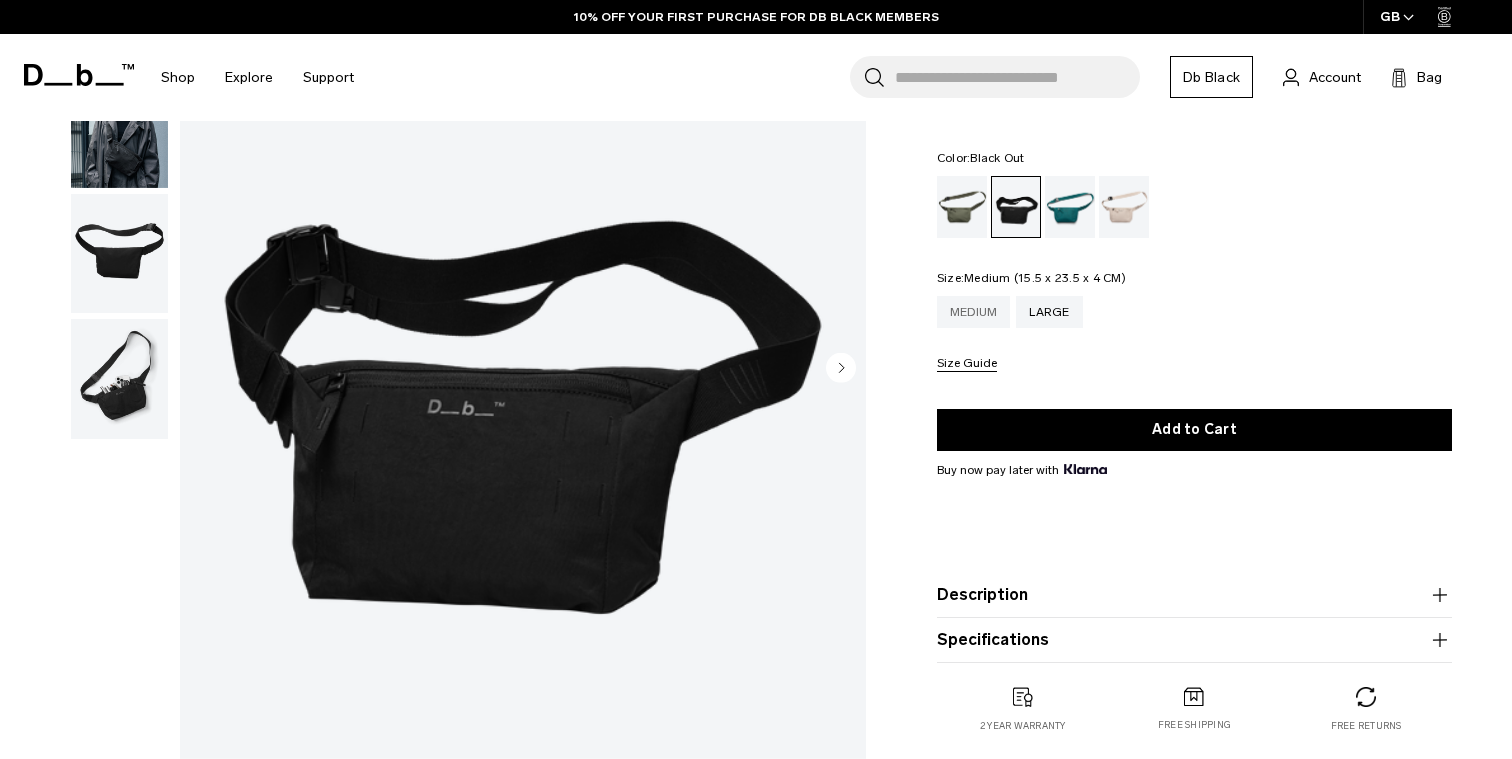 click on "Medium" at bounding box center (974, 312) 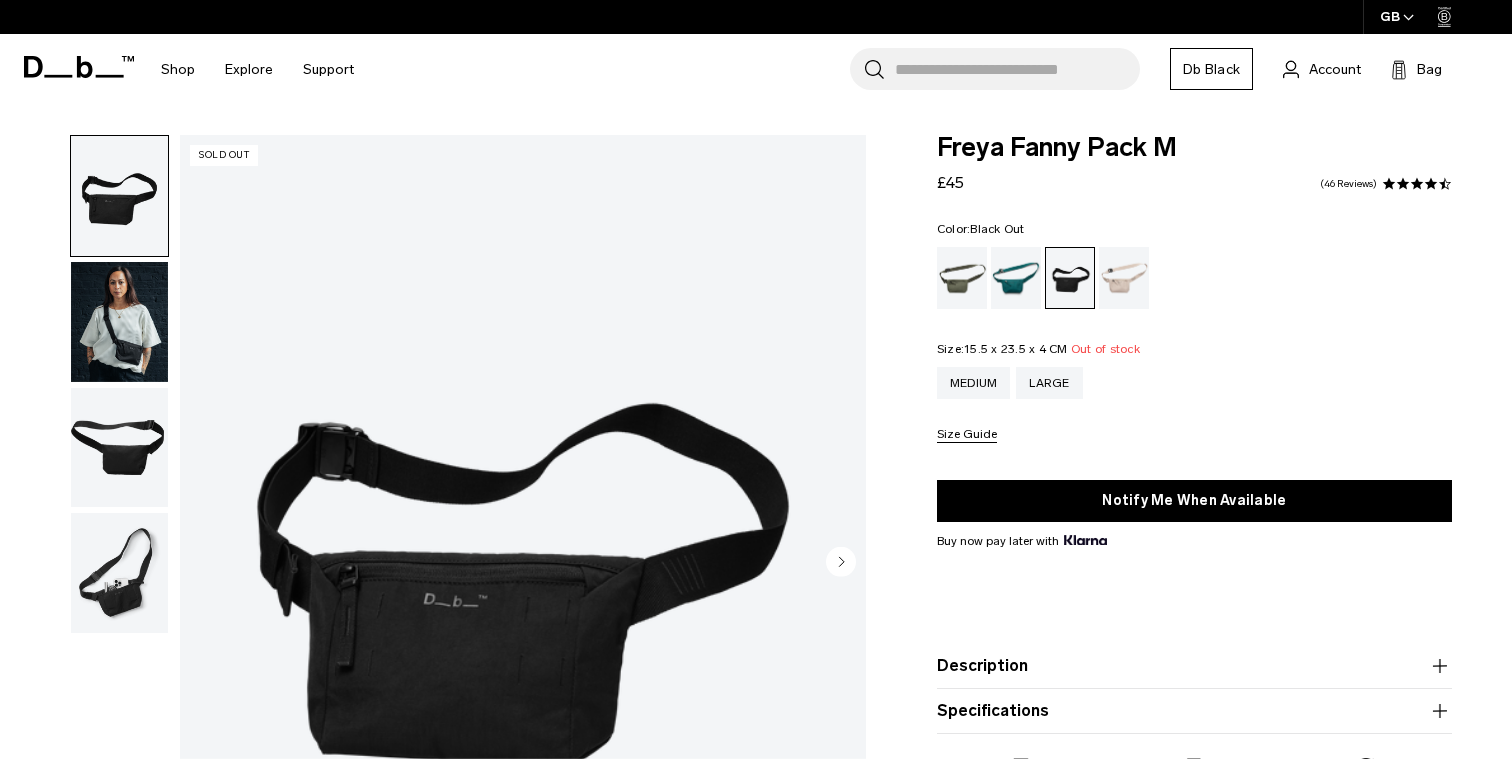 scroll, scrollTop: 0, scrollLeft: 0, axis: both 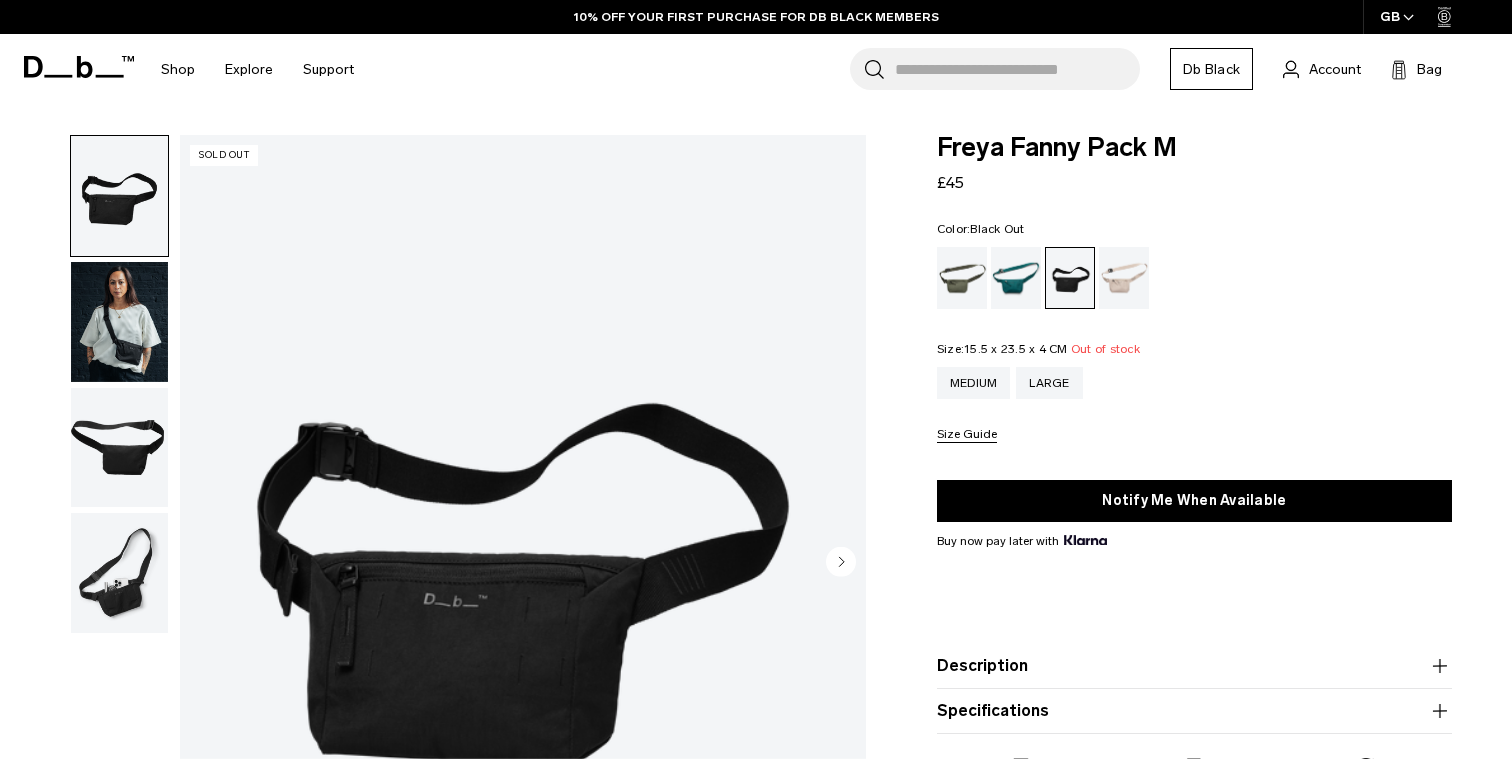 click at bounding box center (119, 322) 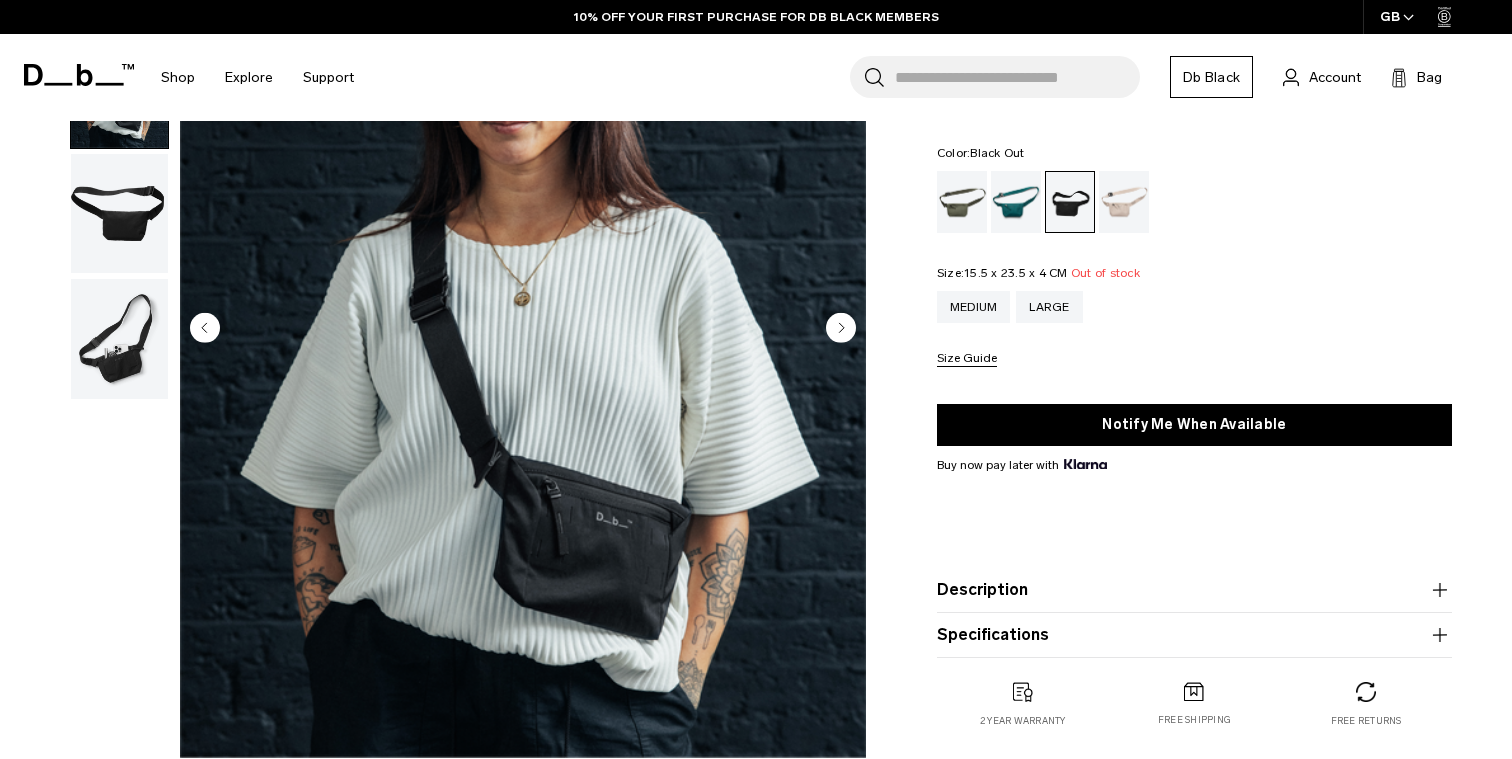 scroll, scrollTop: 244, scrollLeft: 0, axis: vertical 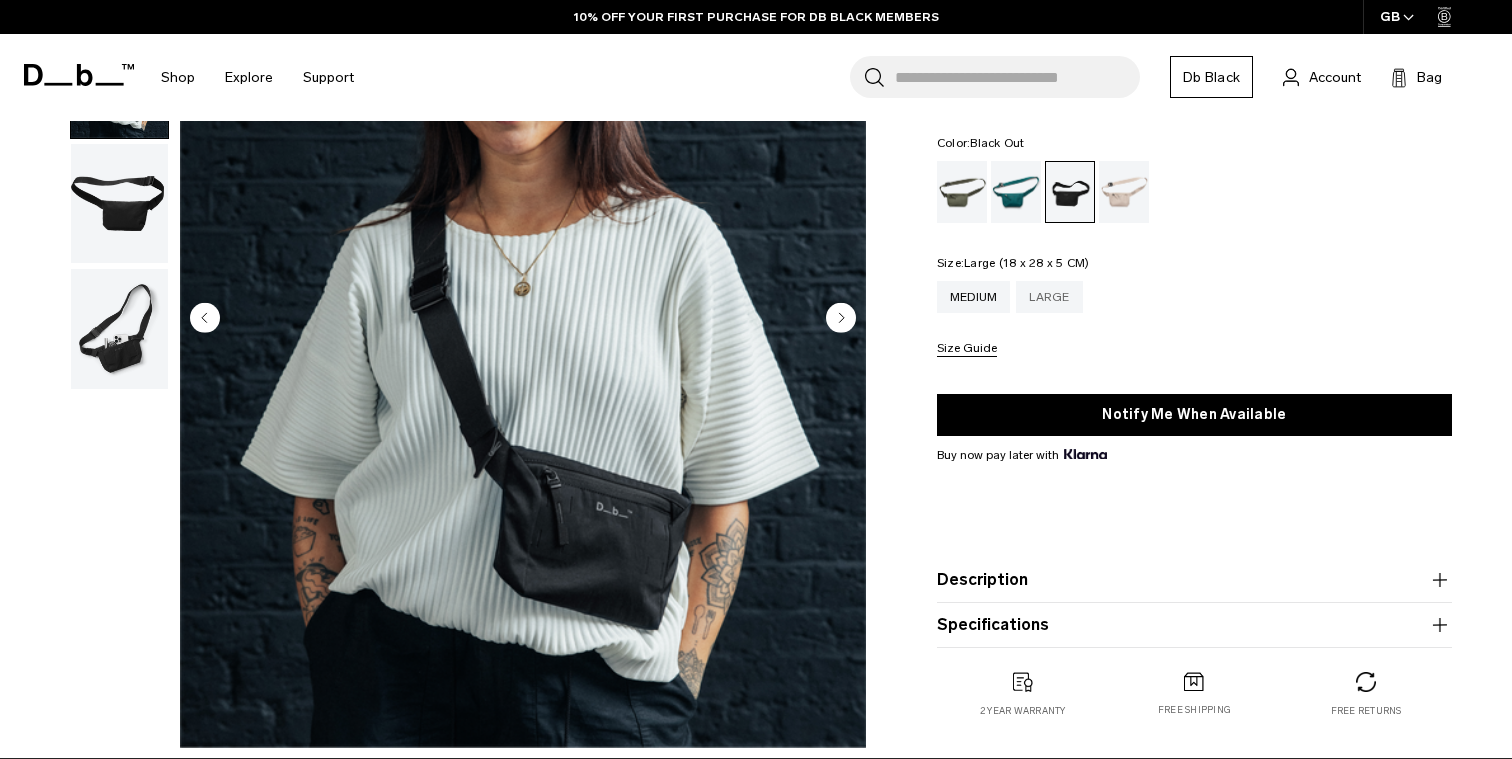 click on "Large" at bounding box center [1049, 297] 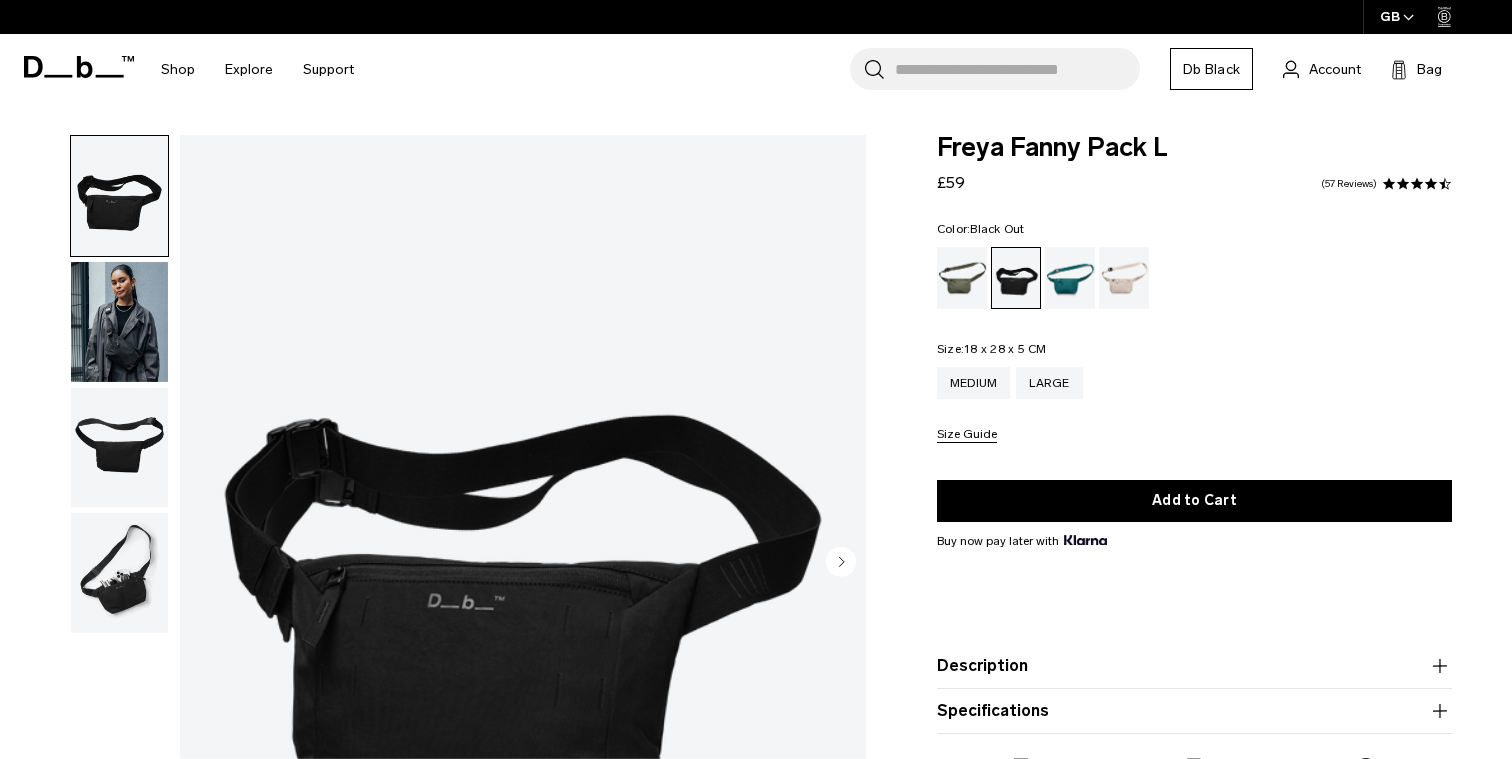 scroll, scrollTop: 0, scrollLeft: 0, axis: both 